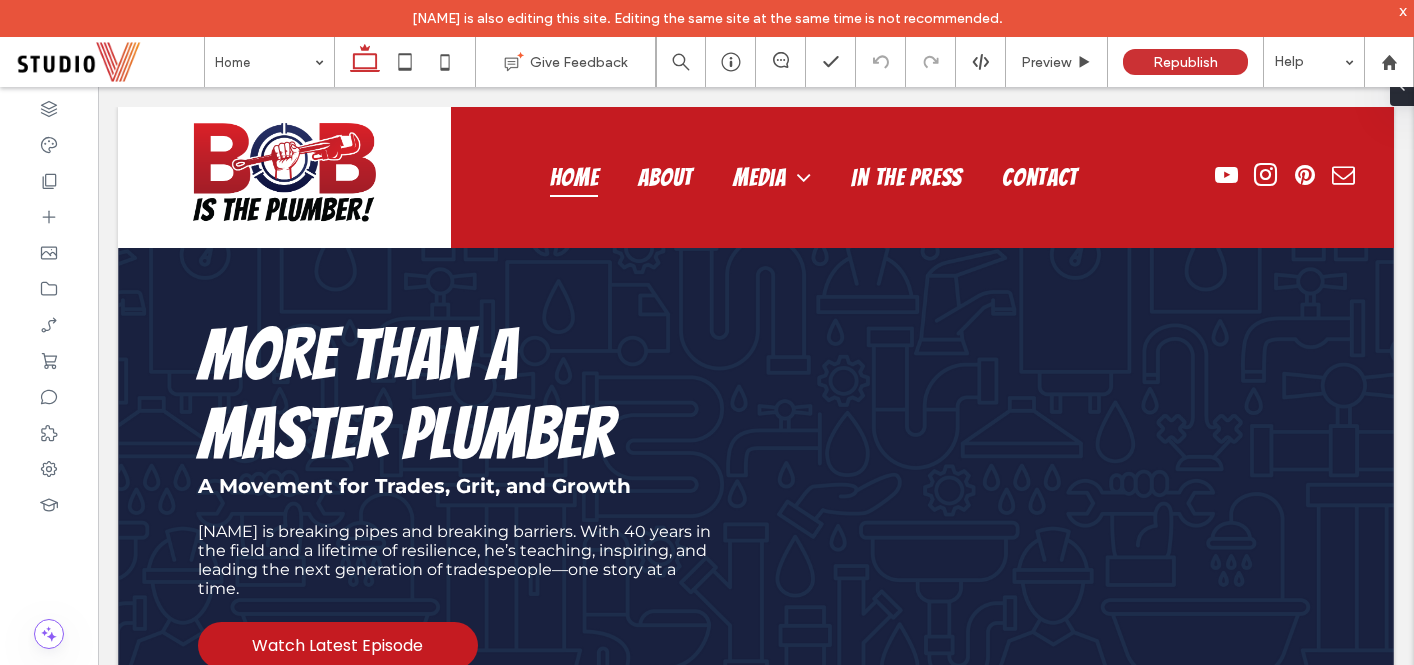 scroll, scrollTop: 0, scrollLeft: 0, axis: both 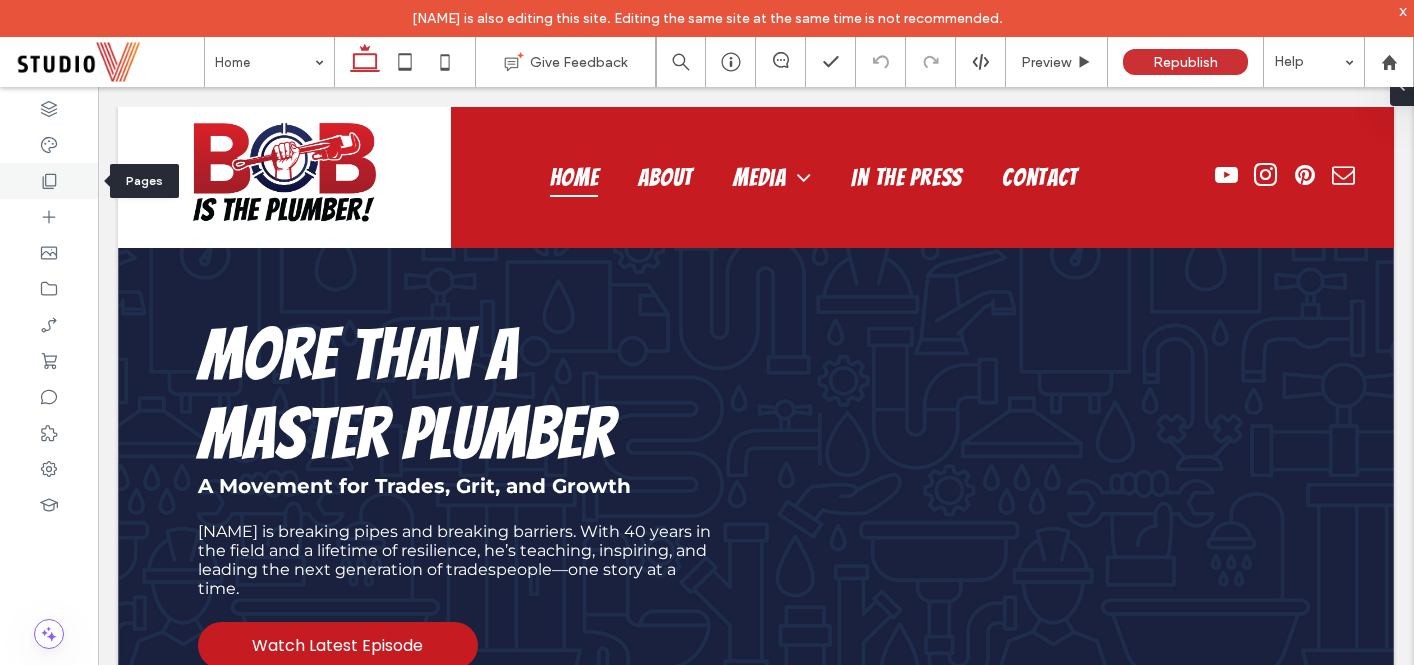 click 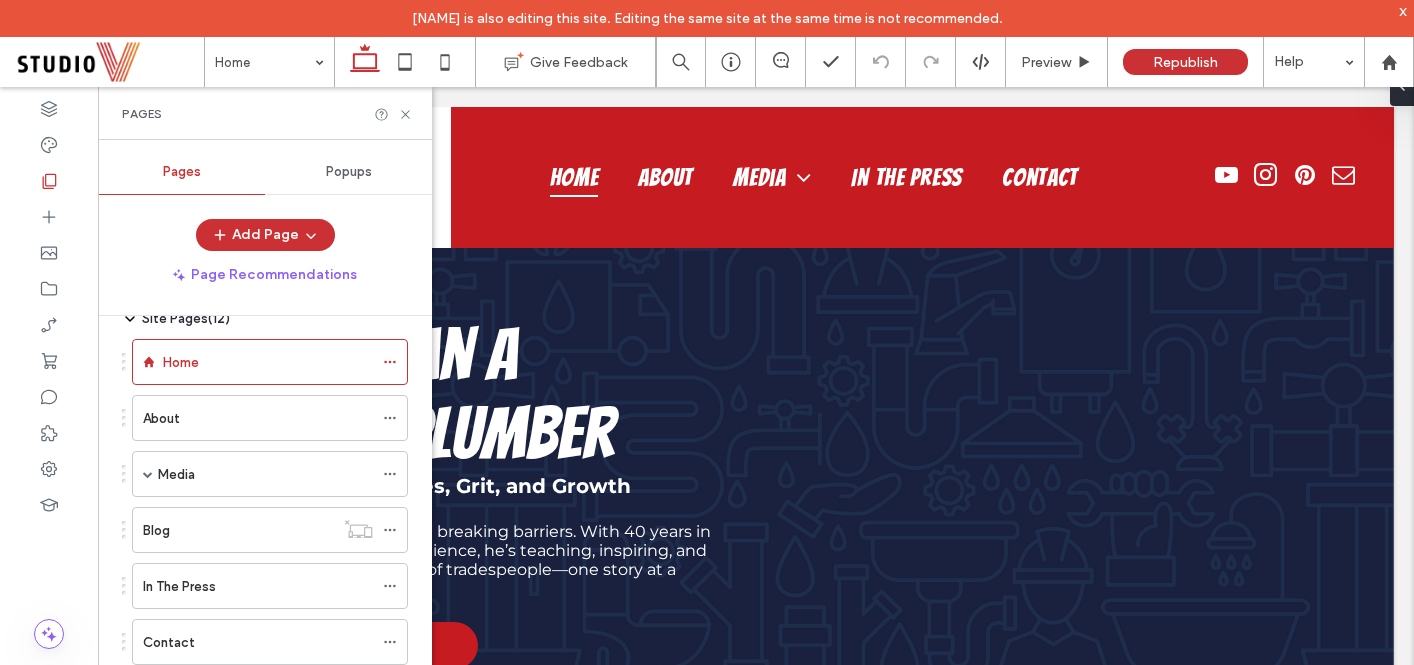 scroll, scrollTop: 154, scrollLeft: 0, axis: vertical 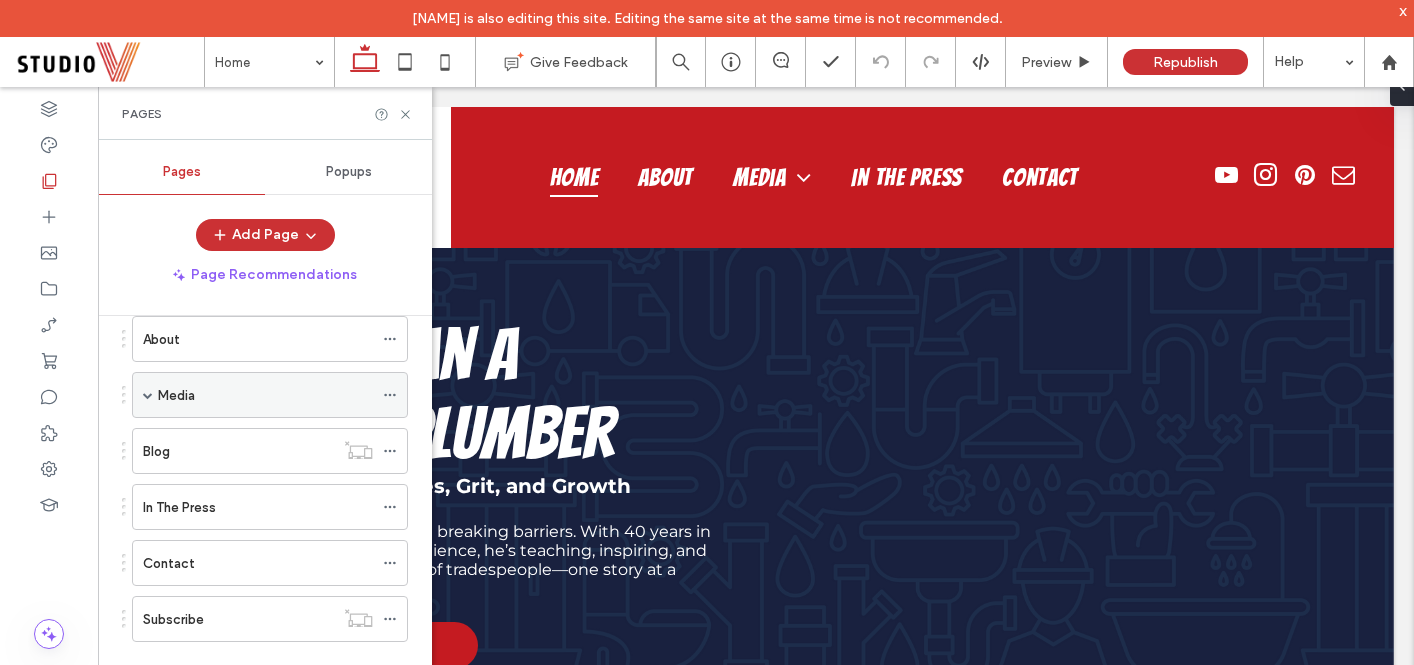 click on "Media" at bounding box center (176, 395) 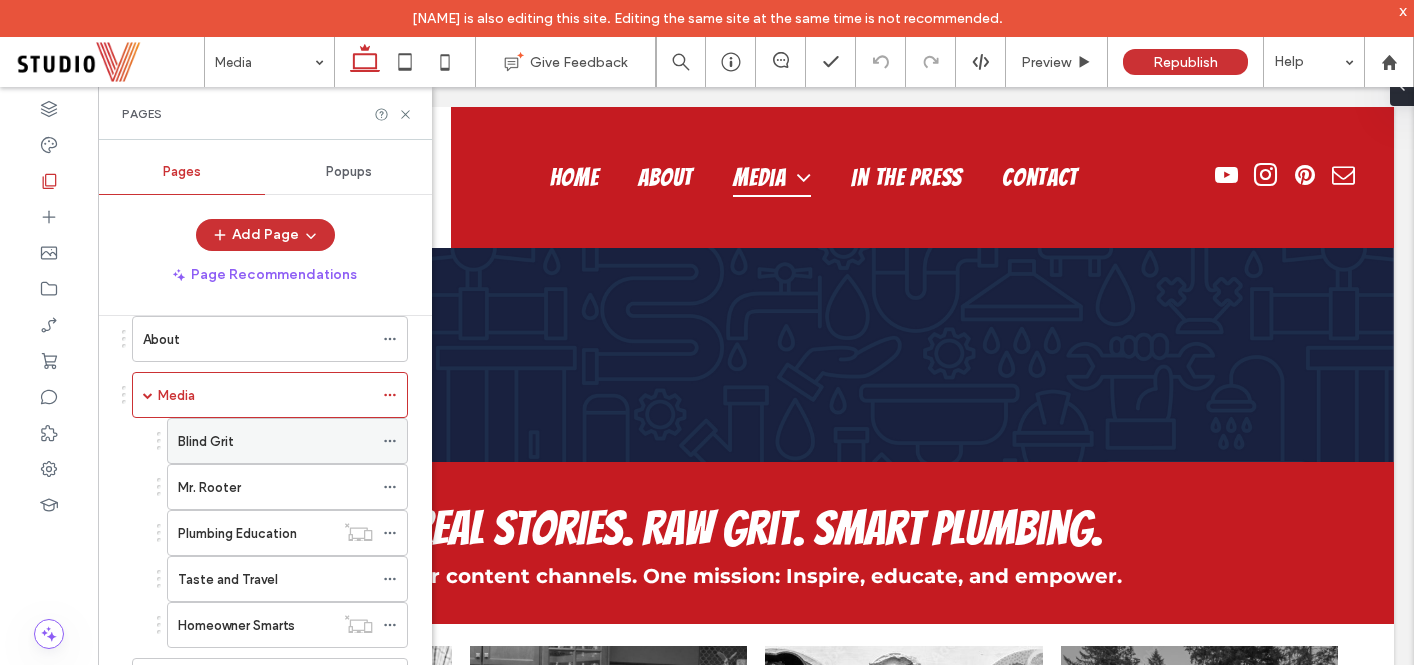 scroll, scrollTop: 0, scrollLeft: 0, axis: both 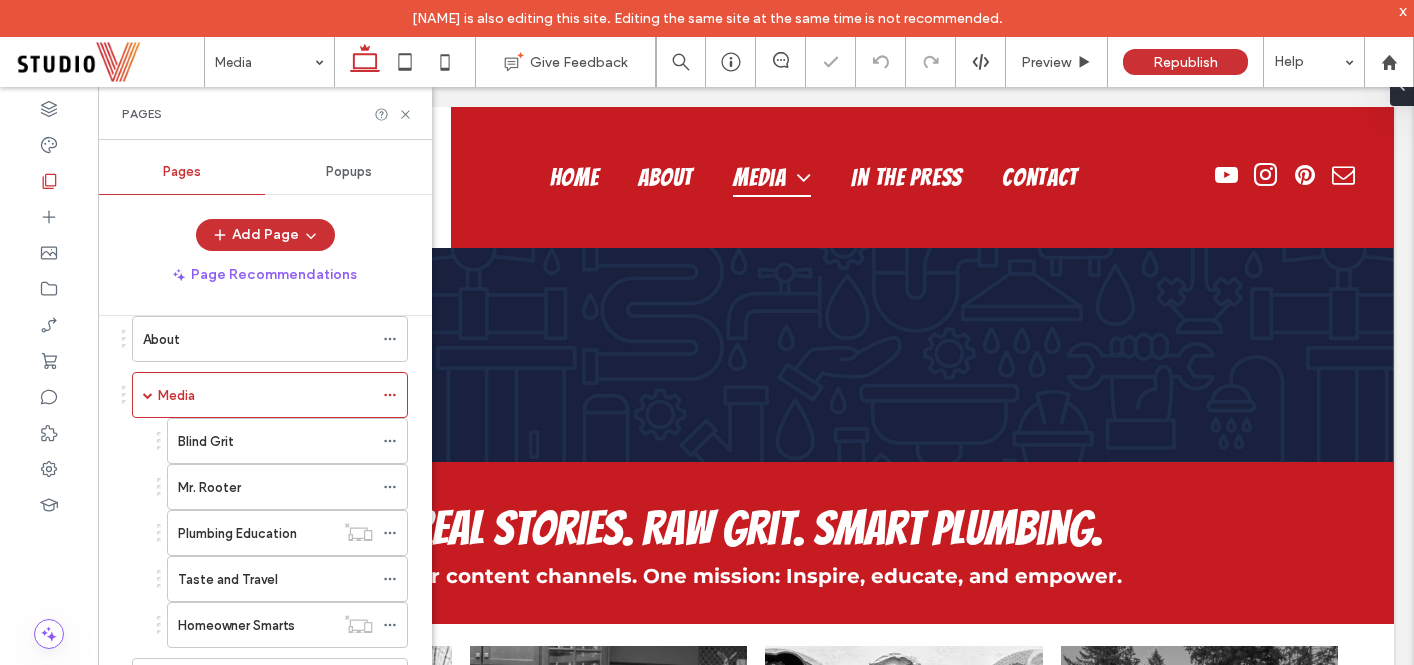click on "Taste and Travel" at bounding box center [228, 579] 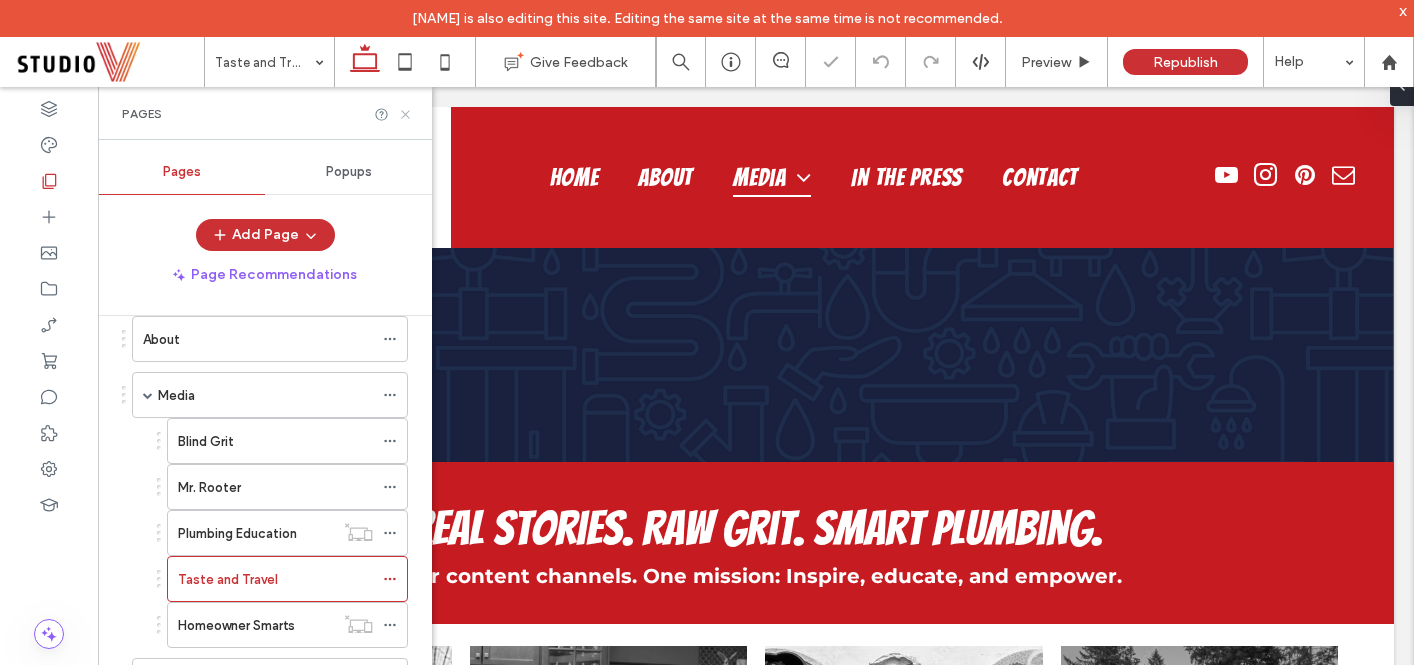 click 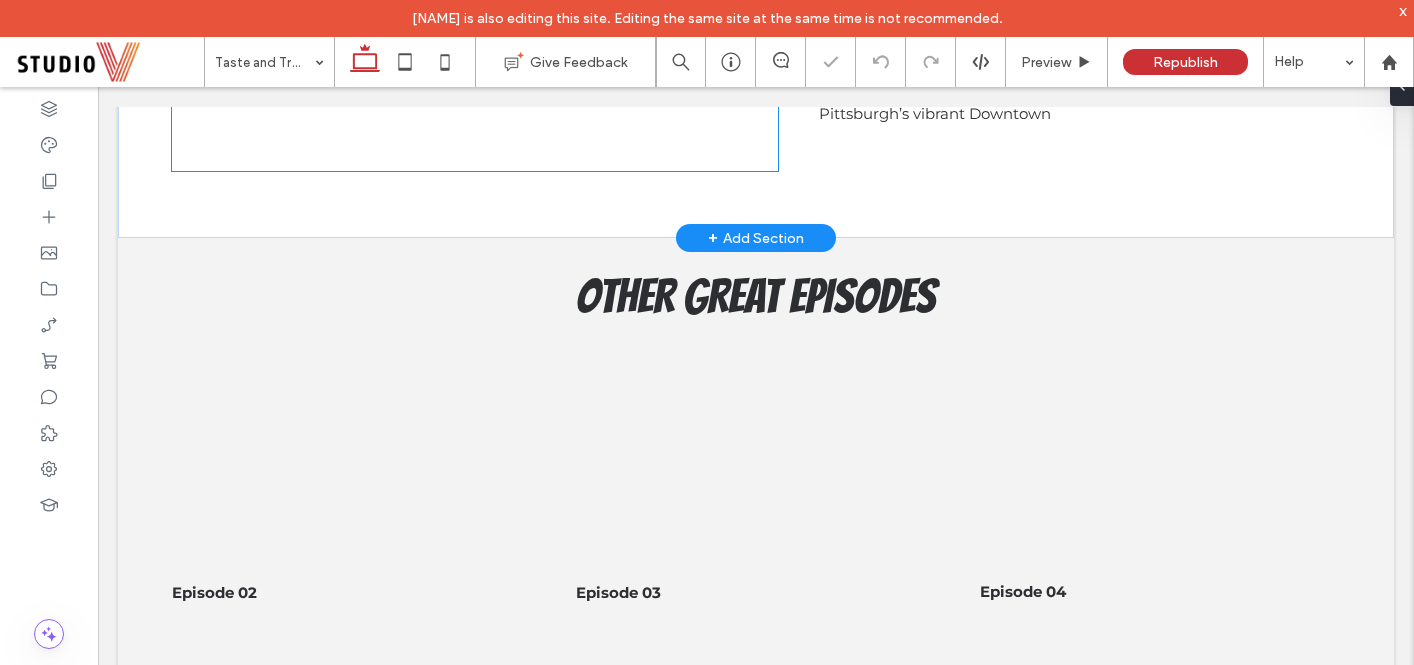 scroll, scrollTop: 722, scrollLeft: 0, axis: vertical 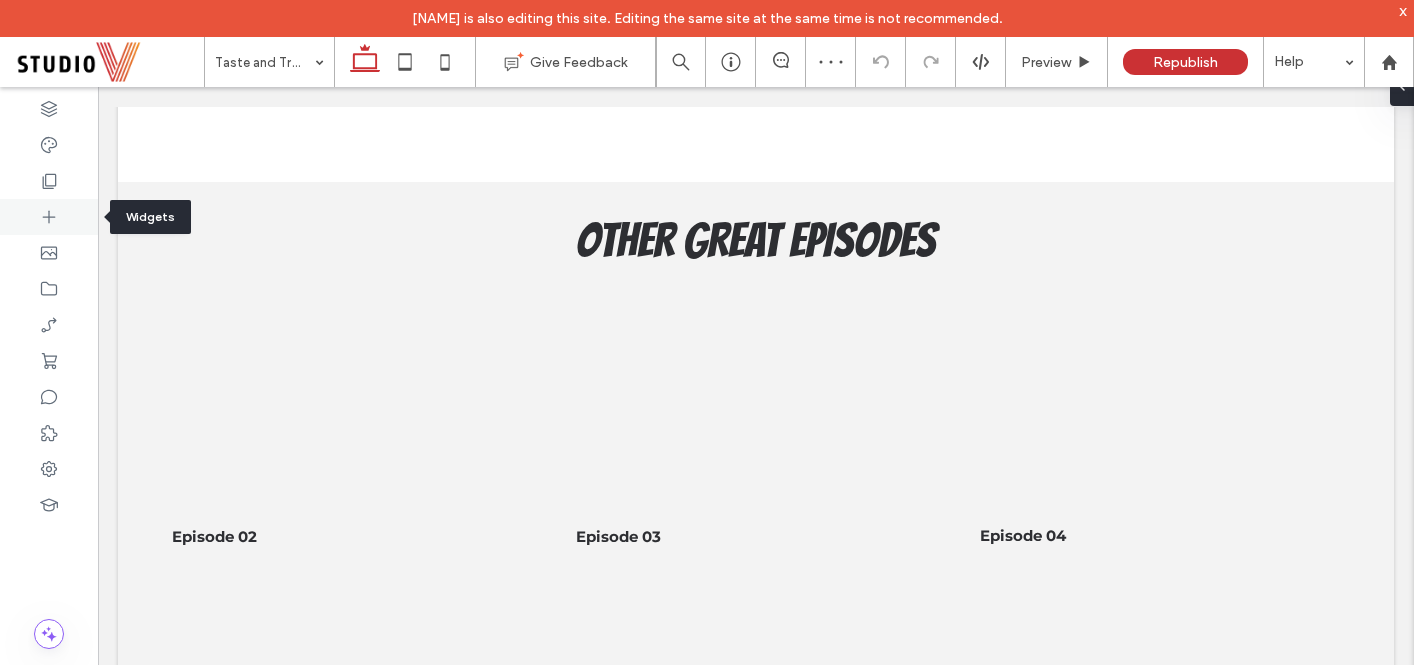 click 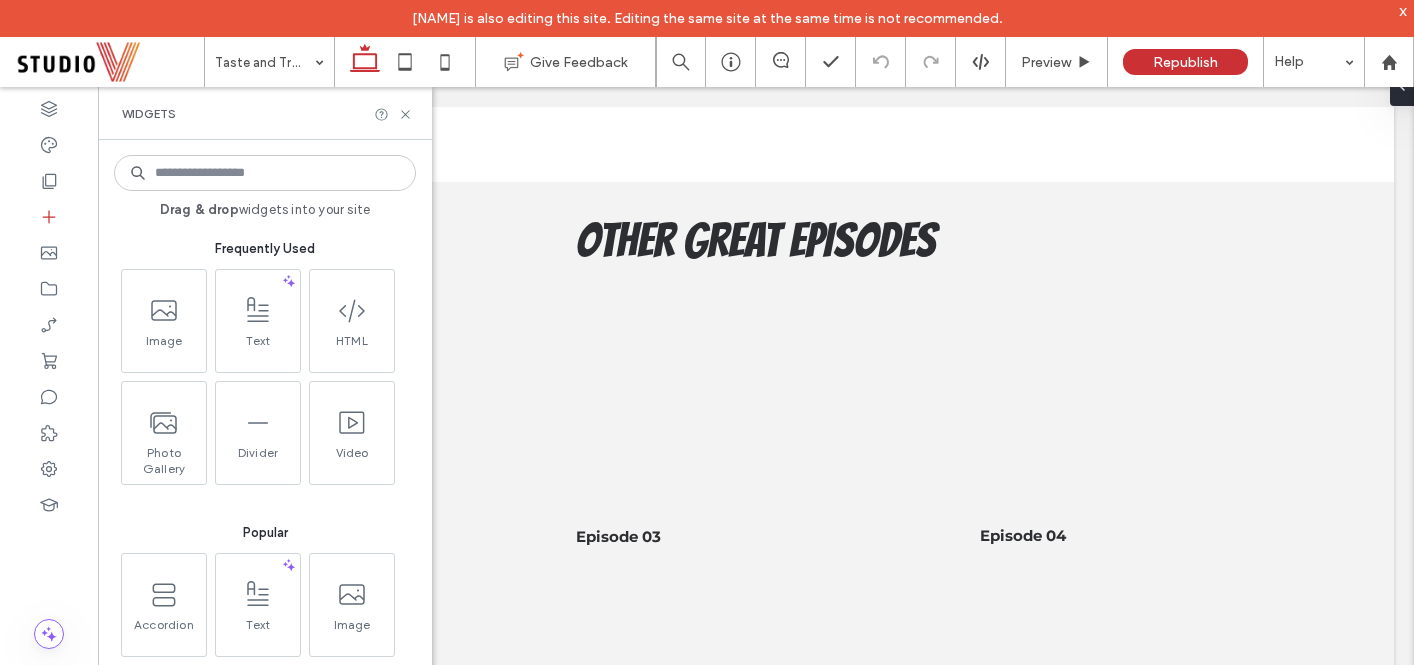 click at bounding box center [265, 173] 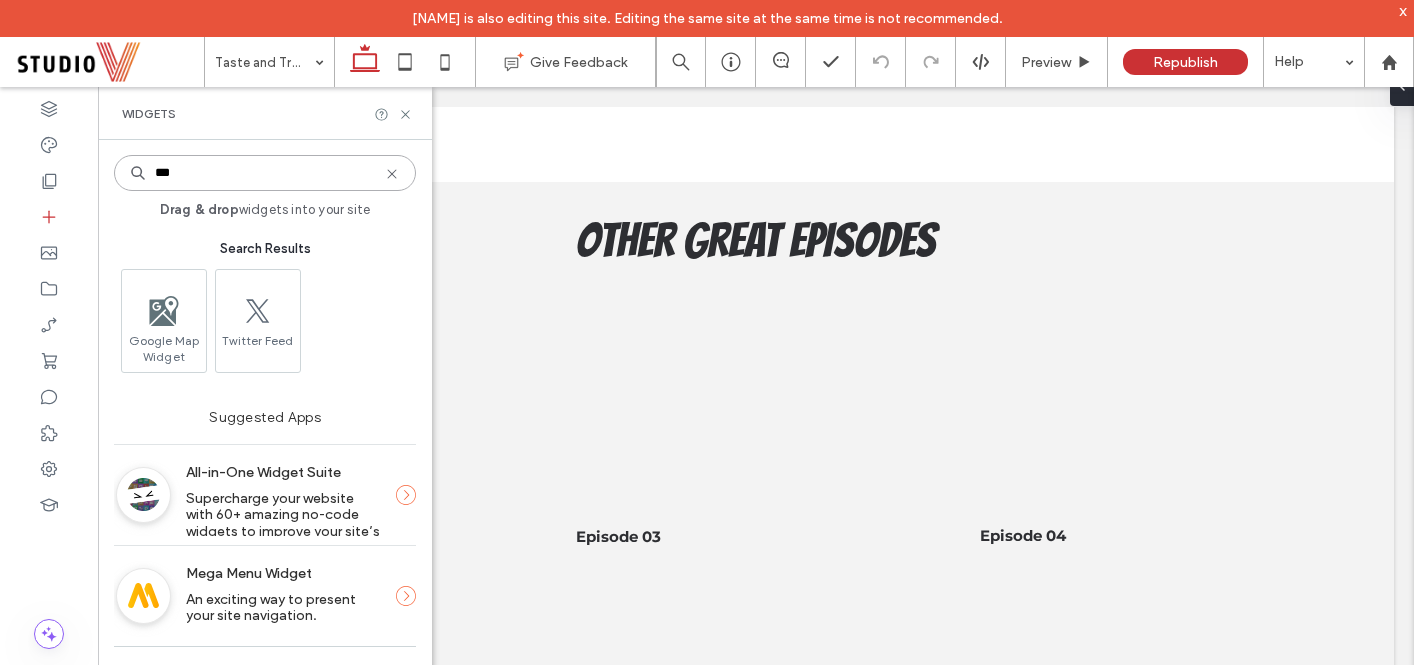 click on "***" at bounding box center (265, 173) 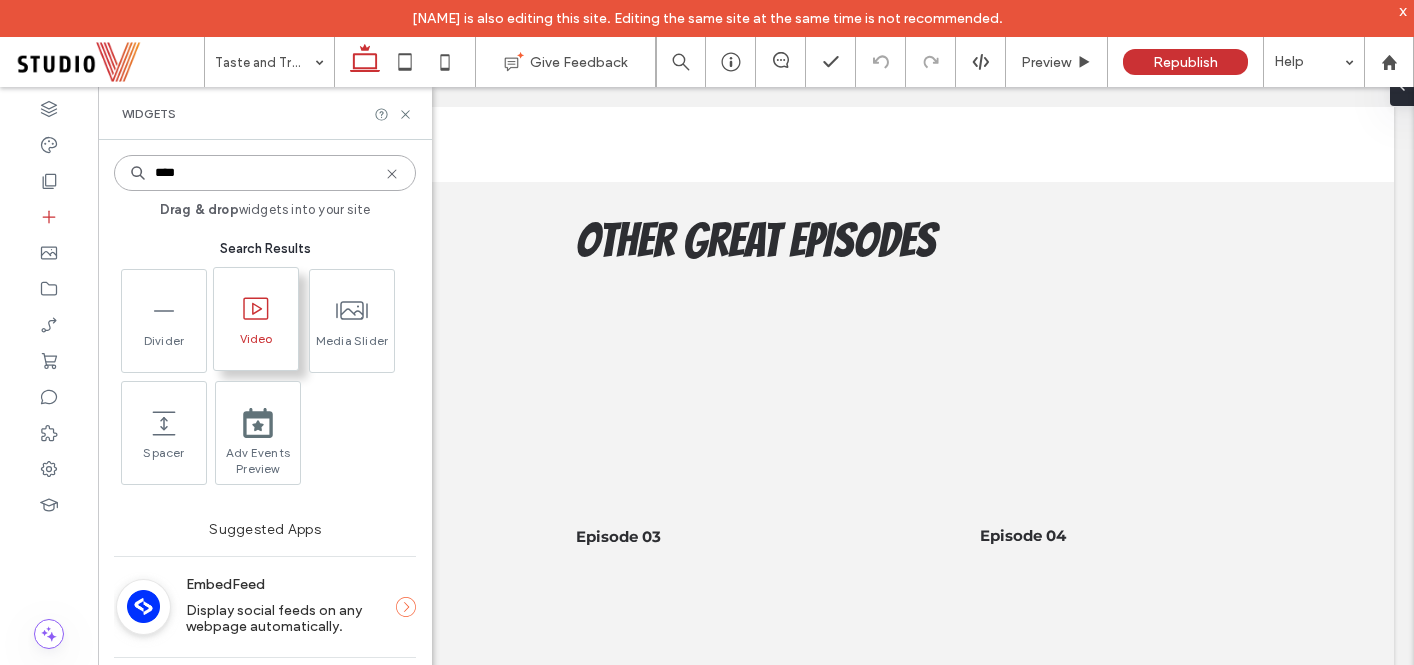 type on "****" 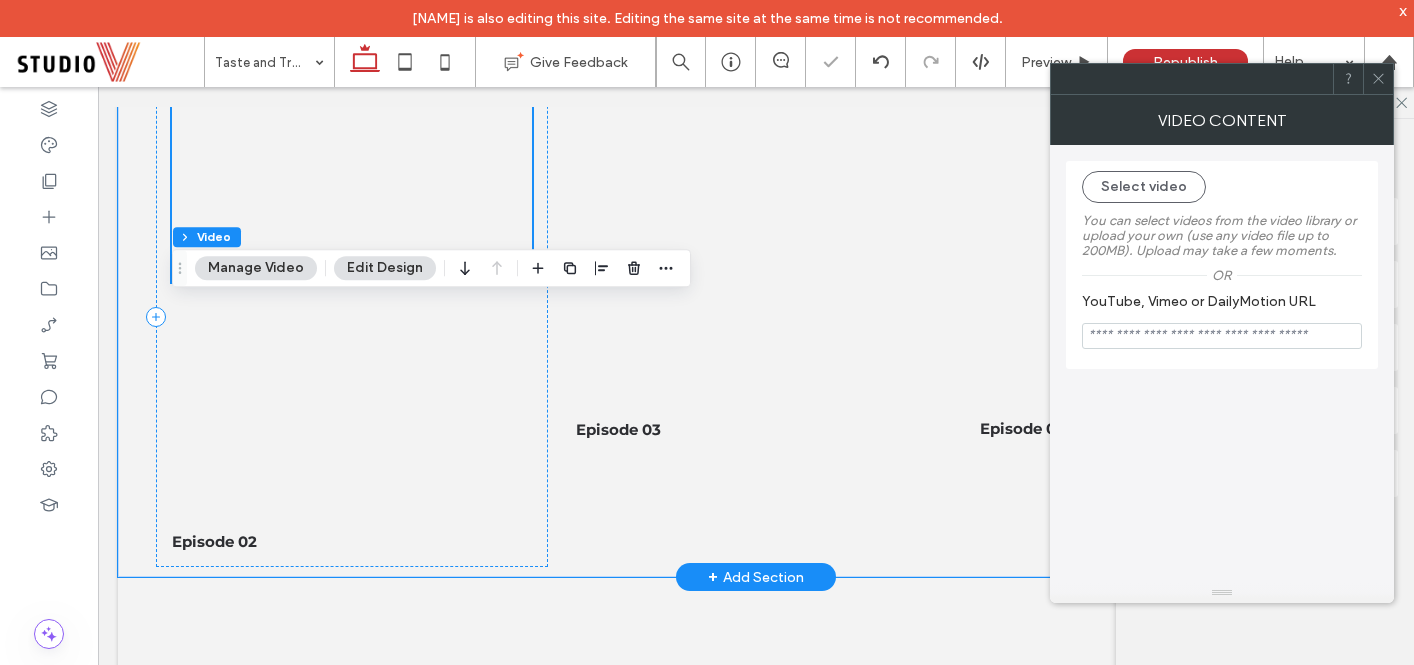 scroll, scrollTop: 970, scrollLeft: 0, axis: vertical 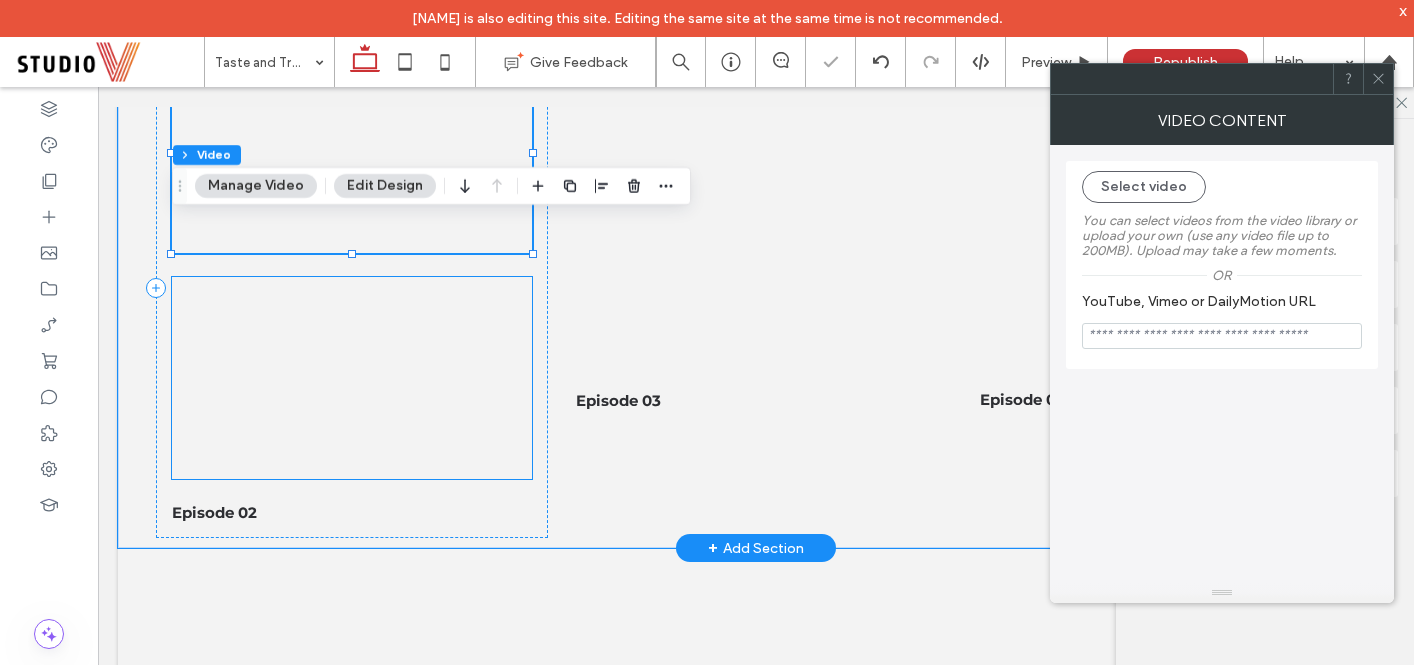 click at bounding box center (352, 378) 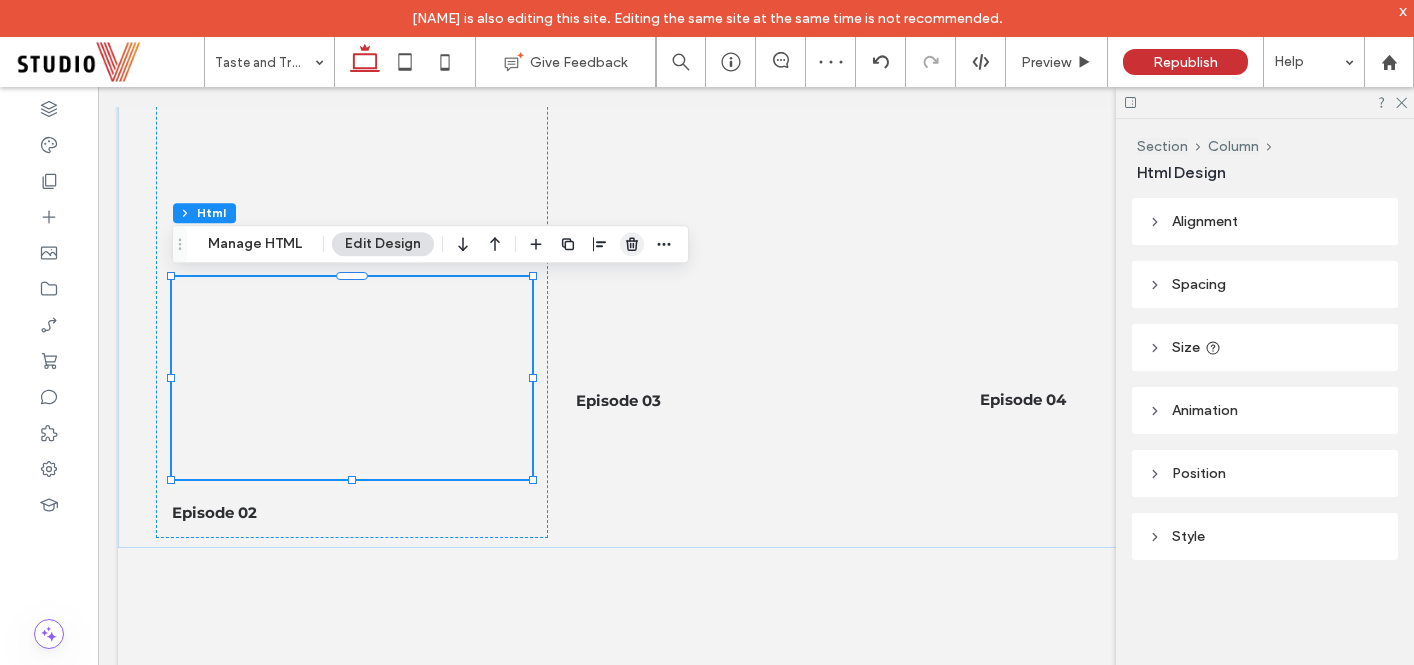 click at bounding box center (632, 244) 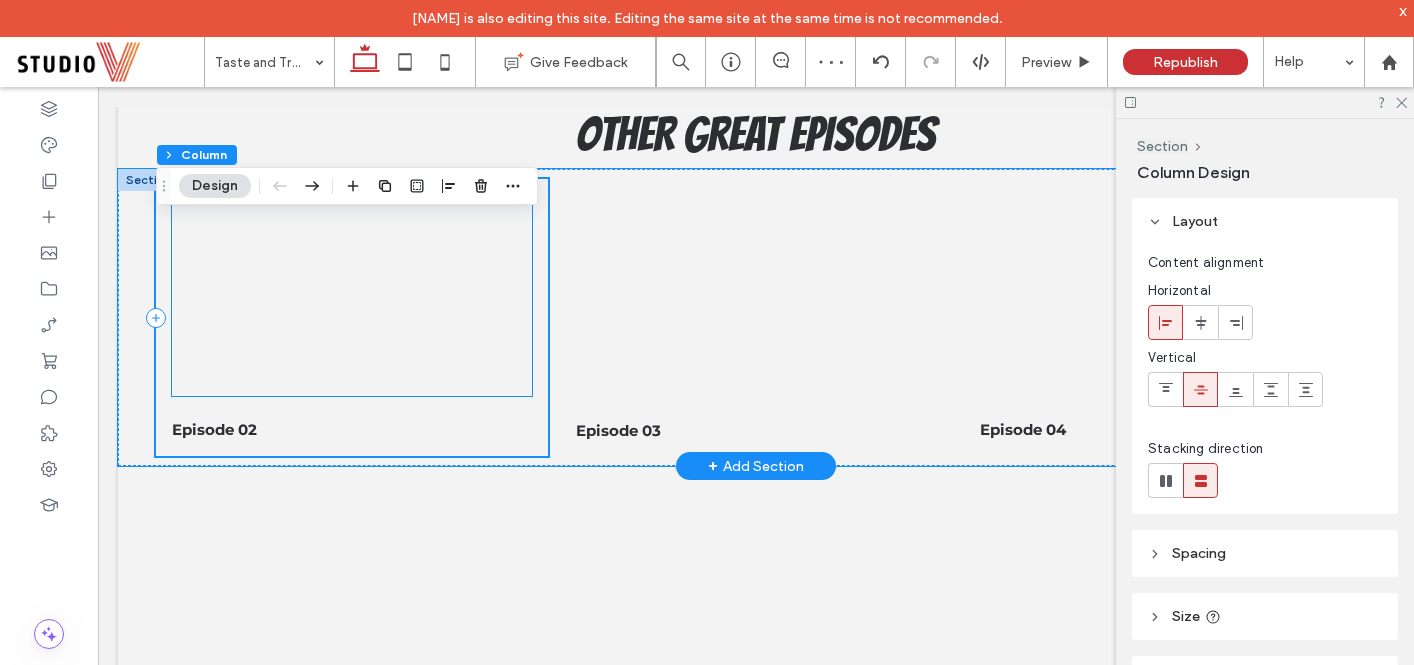 scroll, scrollTop: 829, scrollLeft: 0, axis: vertical 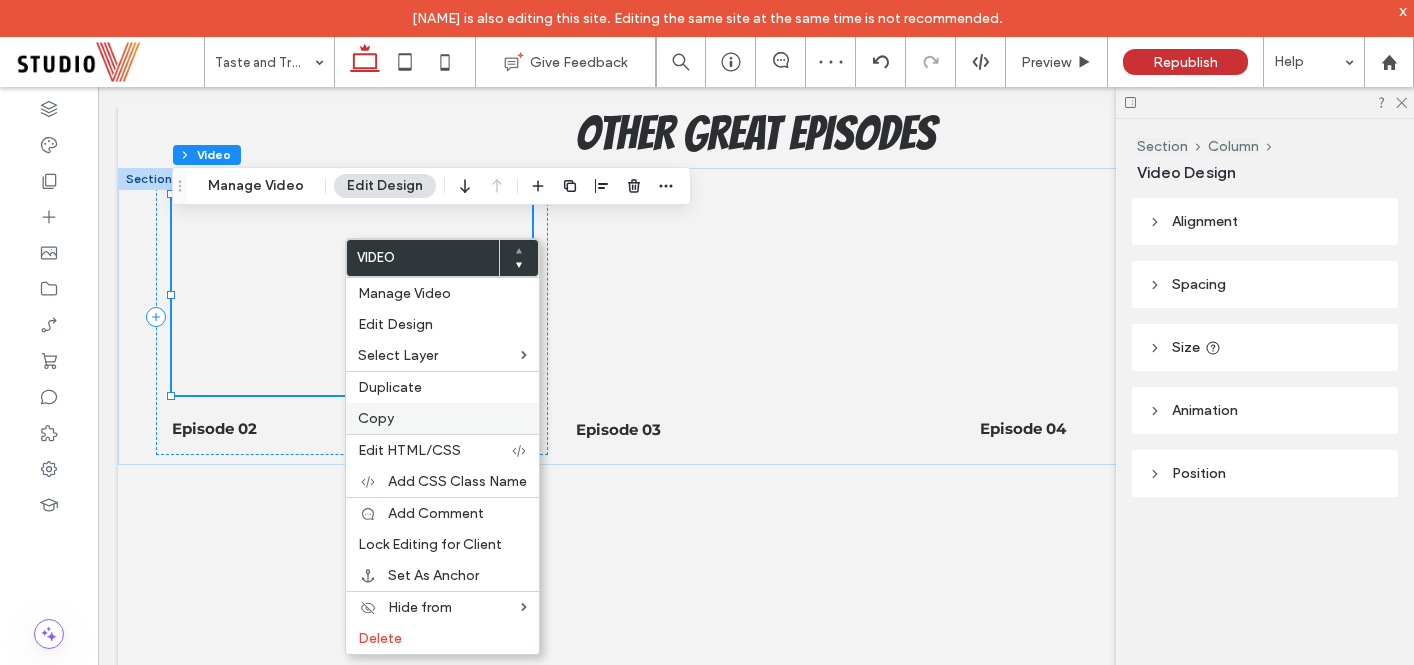 click on "Copy" at bounding box center (442, 418) 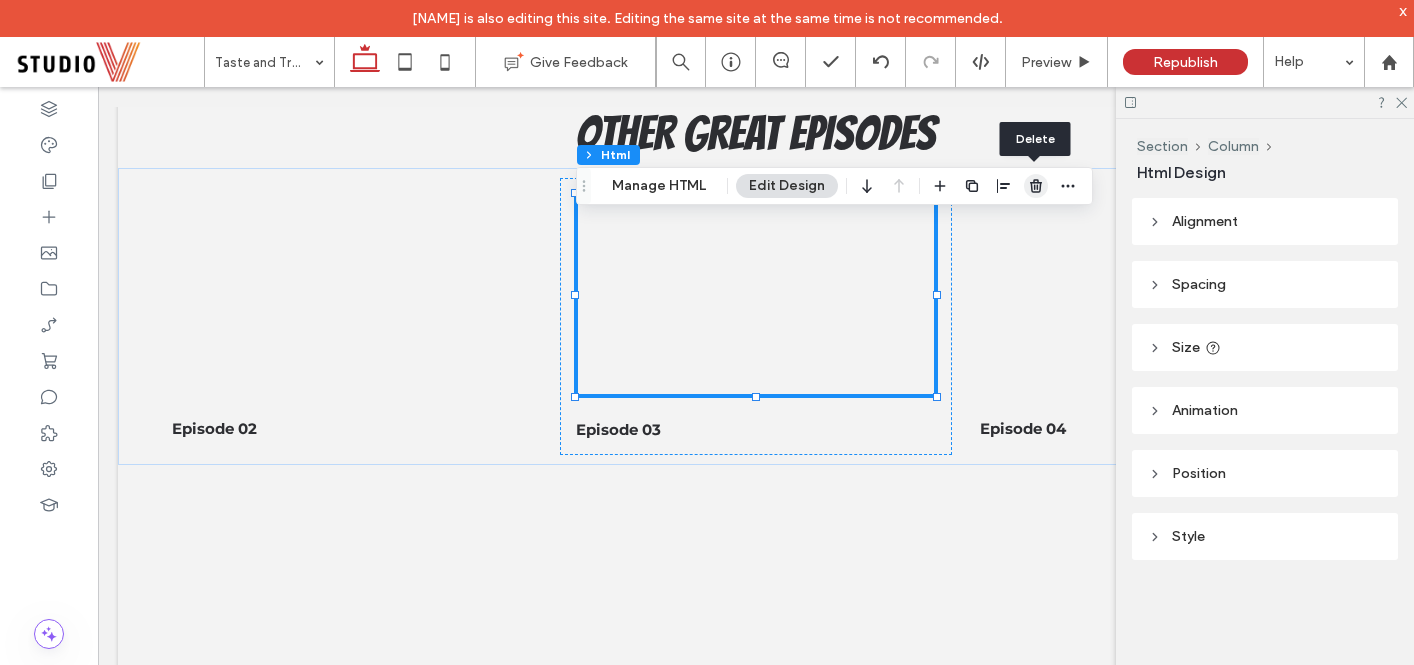 drag, startPoint x: 1041, startPoint y: 186, endPoint x: 850, endPoint y: 110, distance: 205.56508 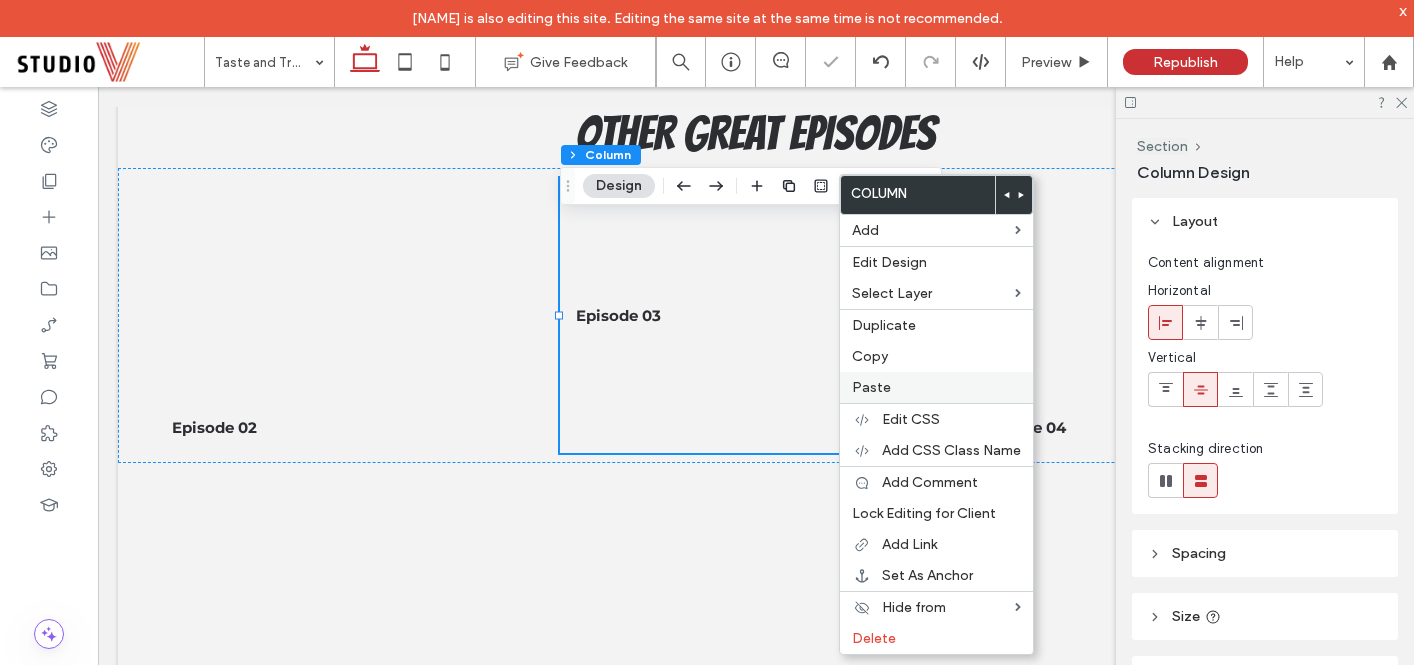 click on "Paste" at bounding box center (936, 387) 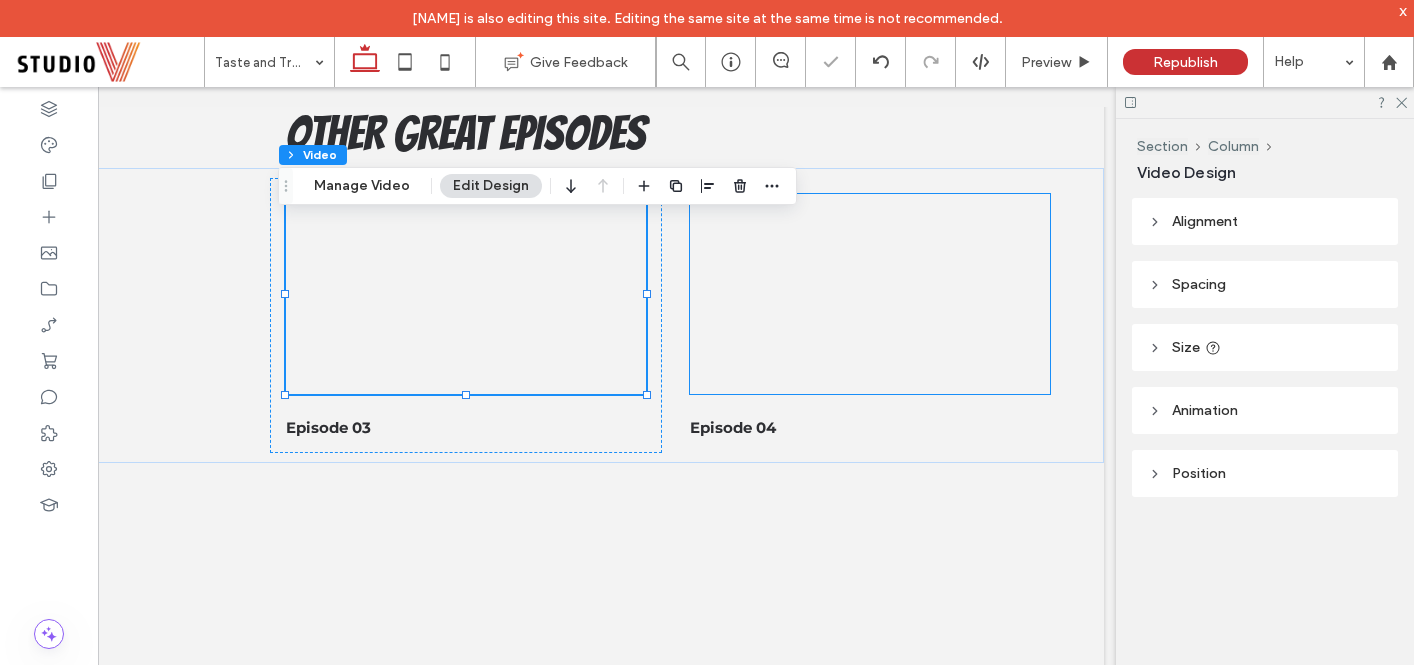 scroll, scrollTop: 0, scrollLeft: 298, axis: horizontal 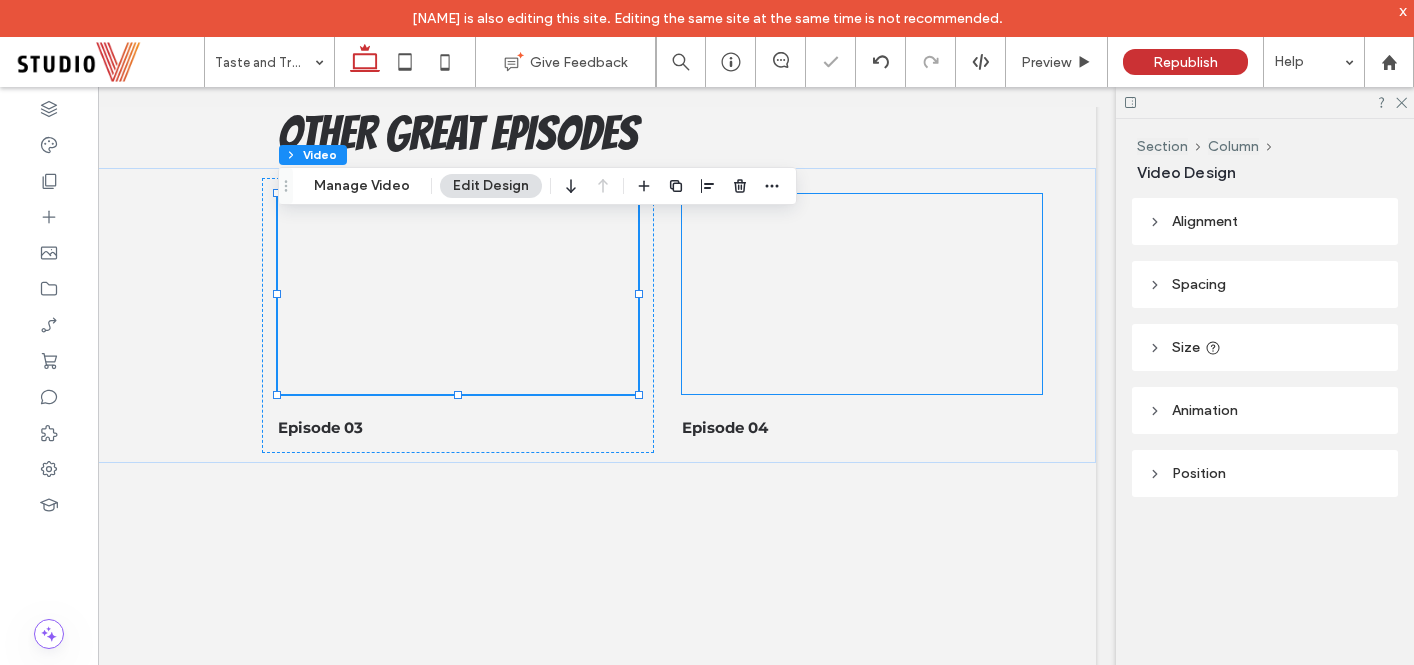 click at bounding box center (862, 295) 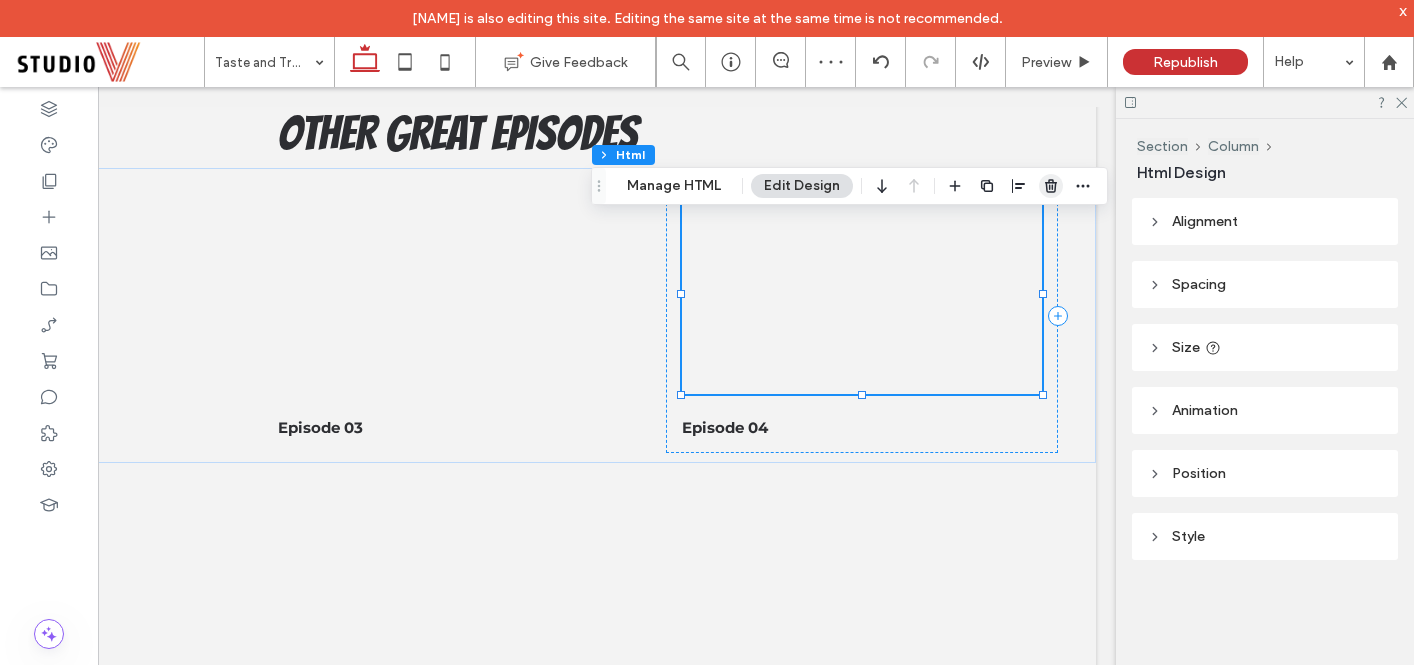 click 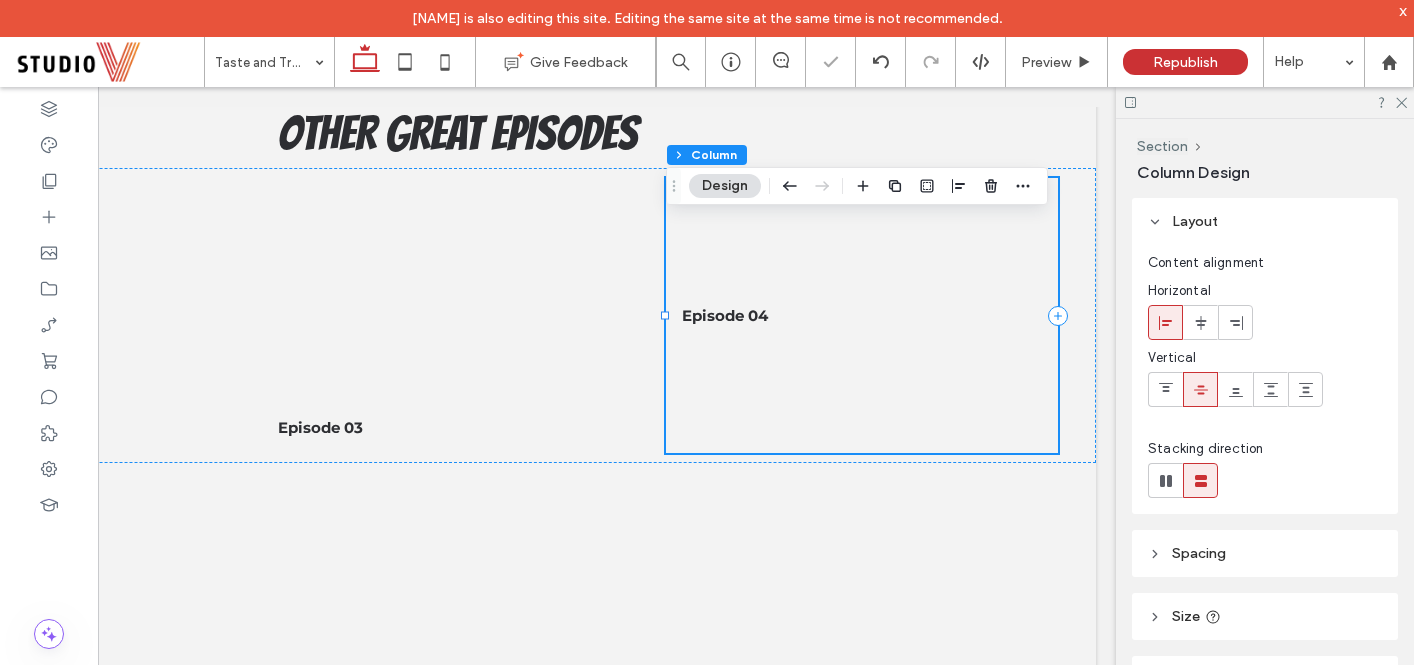 drag, startPoint x: 799, startPoint y: 284, endPoint x: 847, endPoint y: 243, distance: 63.126858 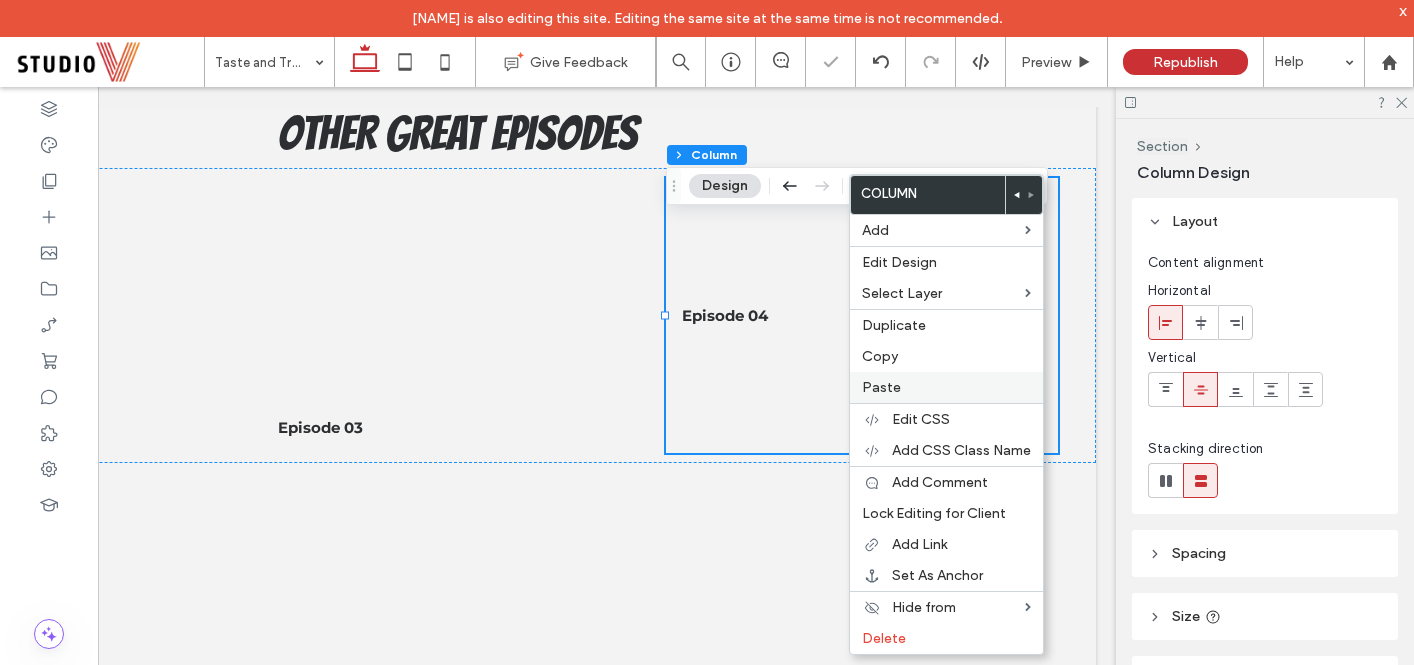 click on "Paste" at bounding box center [946, 387] 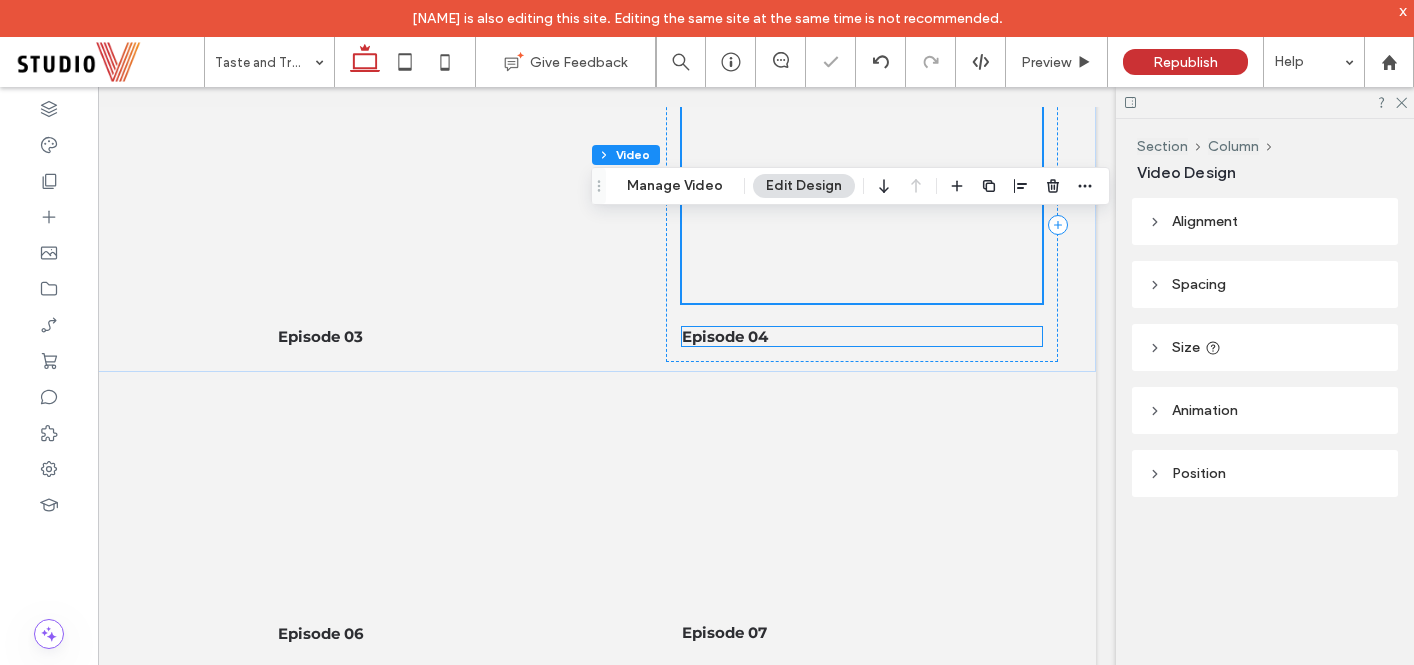 scroll, scrollTop: 922, scrollLeft: 0, axis: vertical 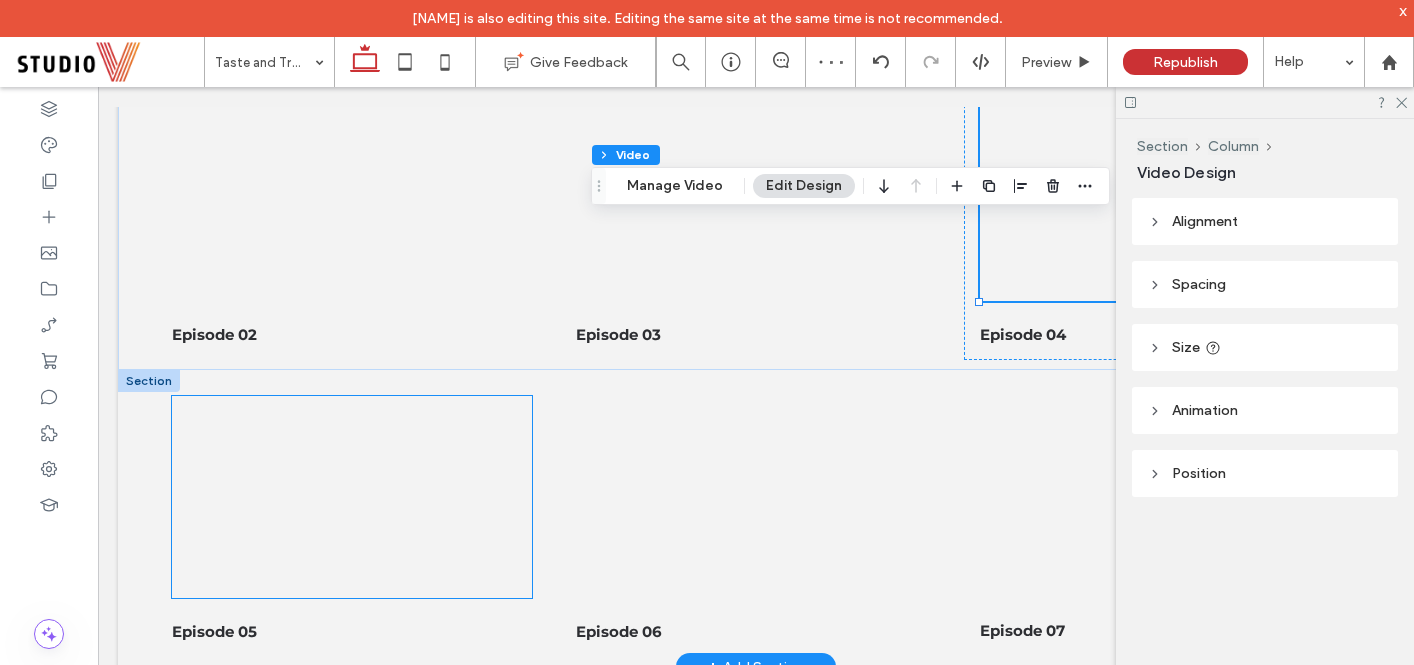 click at bounding box center (352, 497) 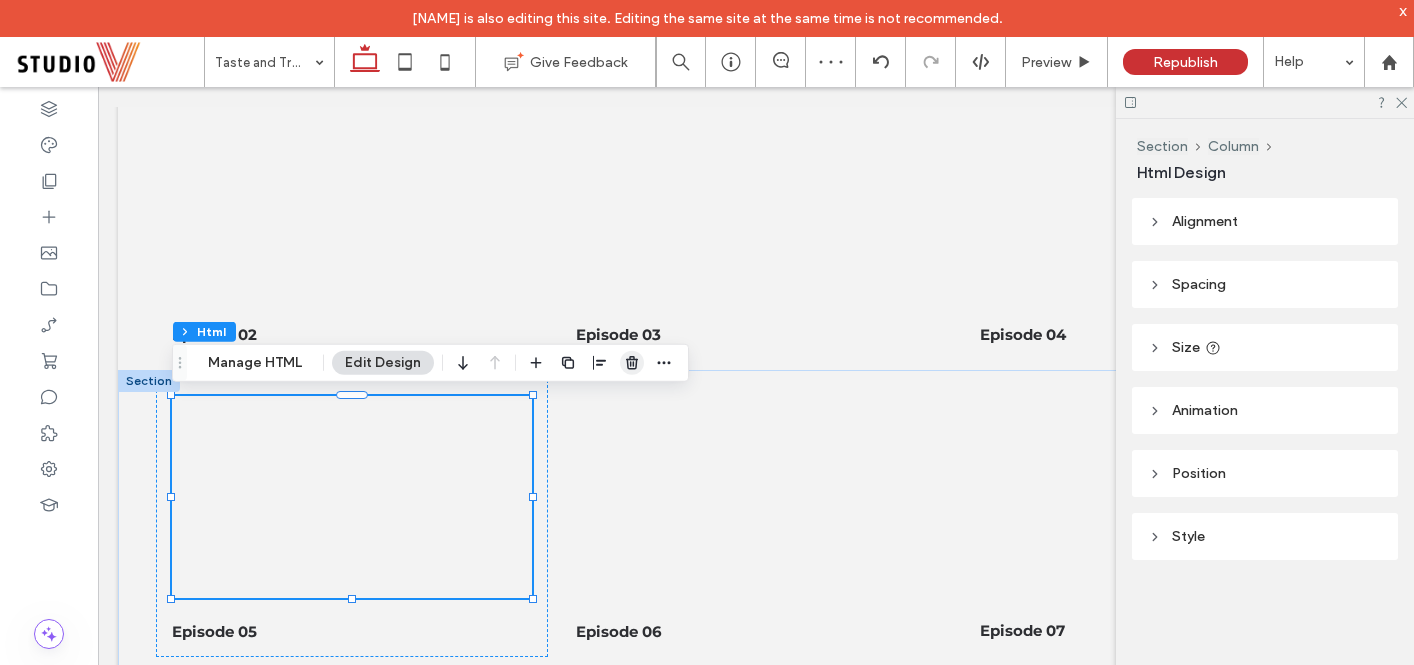 drag, startPoint x: 626, startPoint y: 362, endPoint x: 519, endPoint y: 277, distance: 136.65285 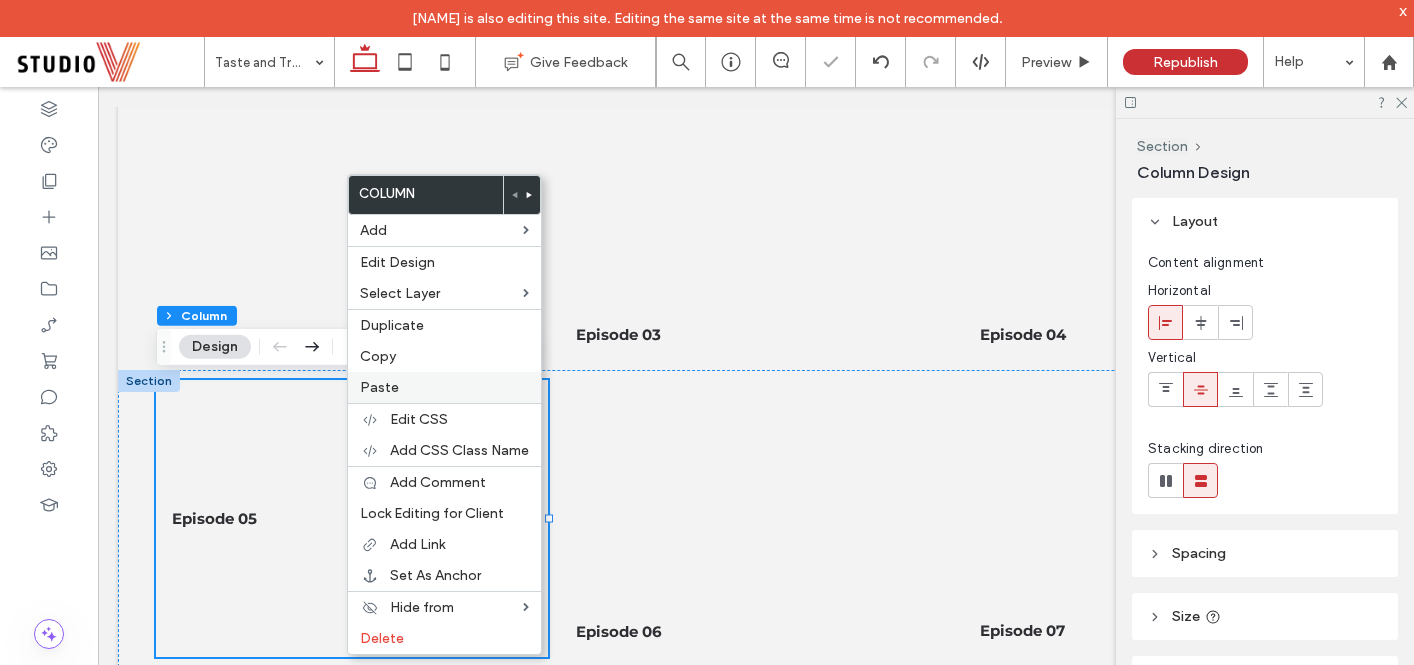drag, startPoint x: 409, startPoint y: 384, endPoint x: 422, endPoint y: 386, distance: 13.152946 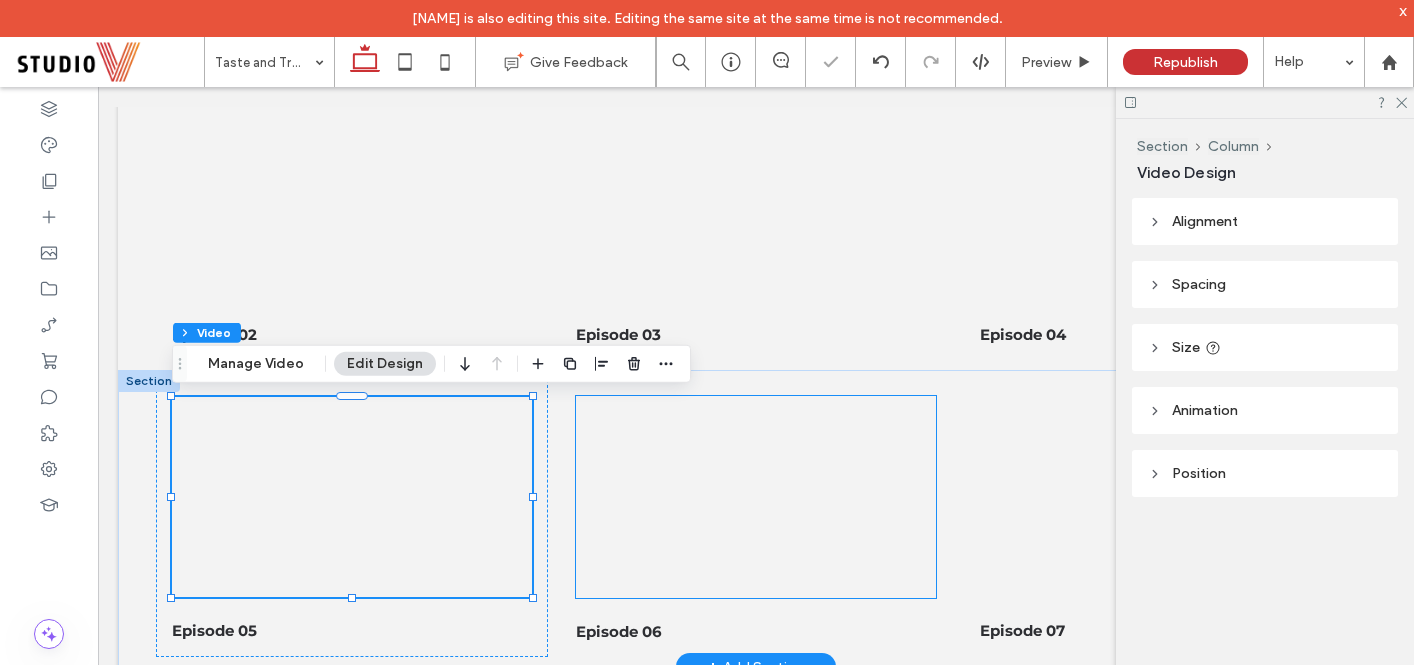 click at bounding box center (756, 497) 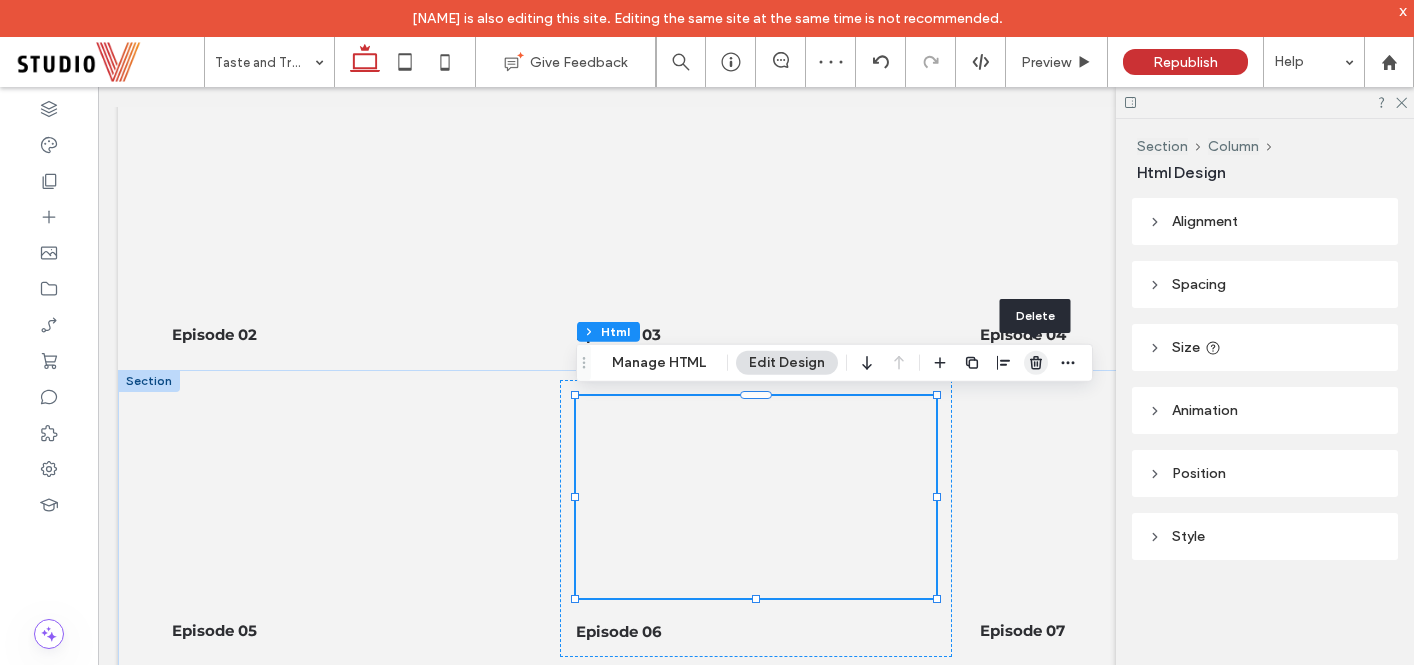 click 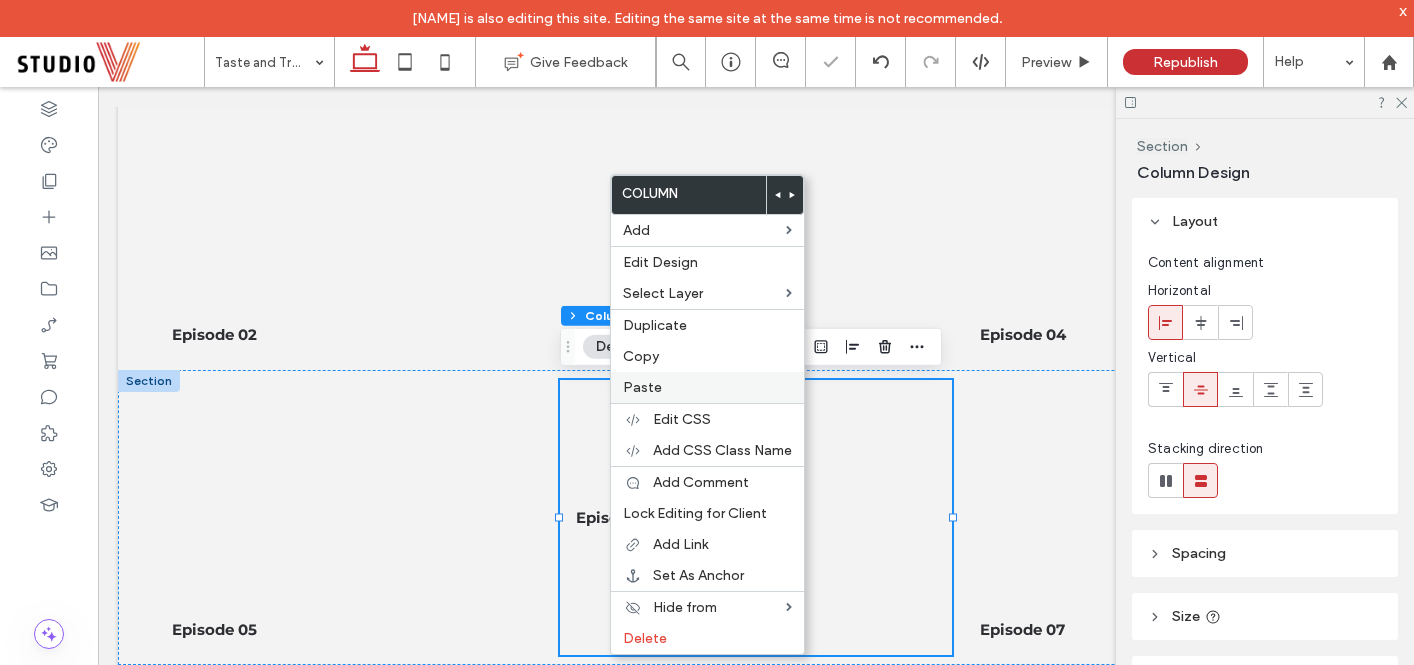 click on "Paste" at bounding box center [642, 387] 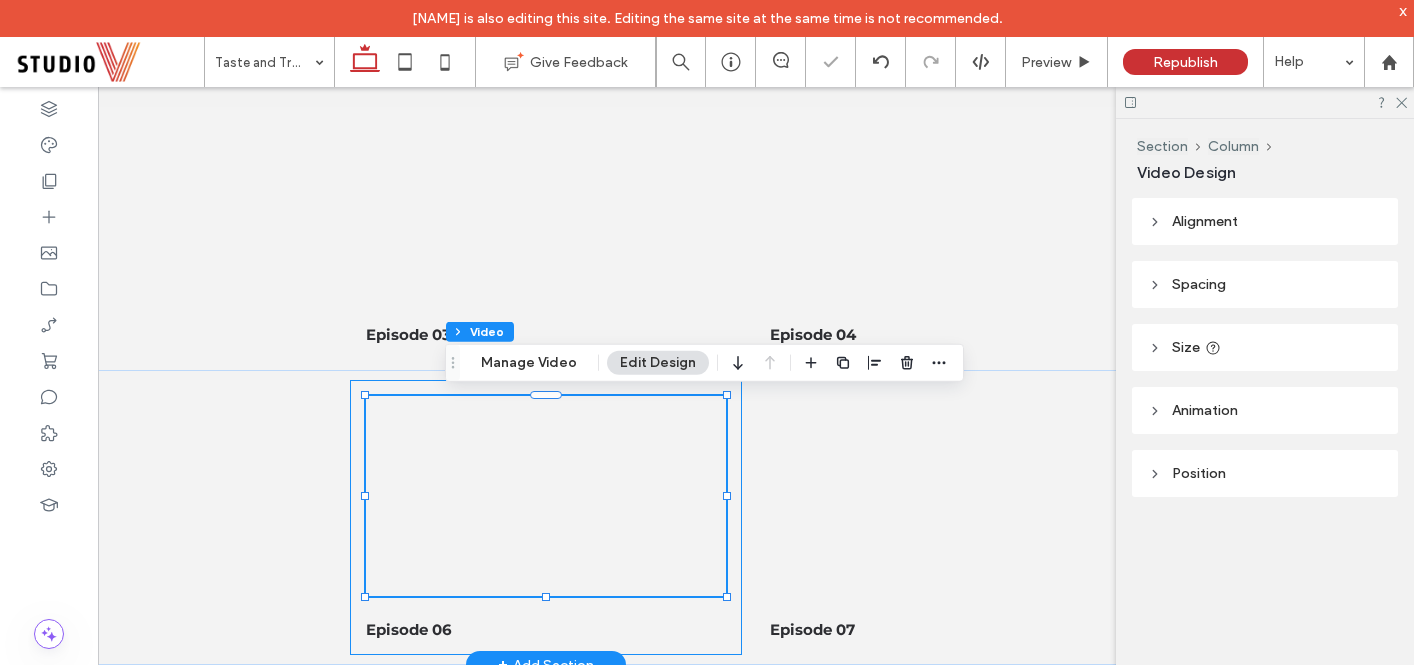 scroll, scrollTop: 0, scrollLeft: 297, axis: horizontal 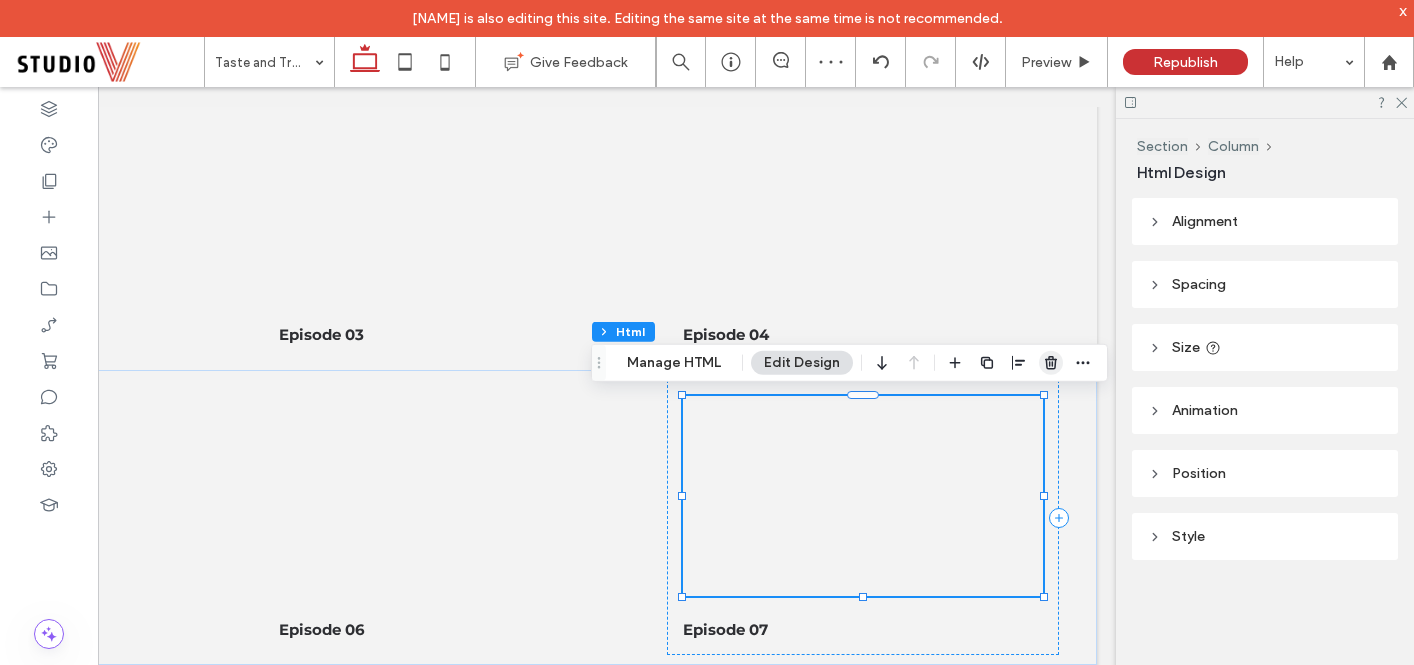 click 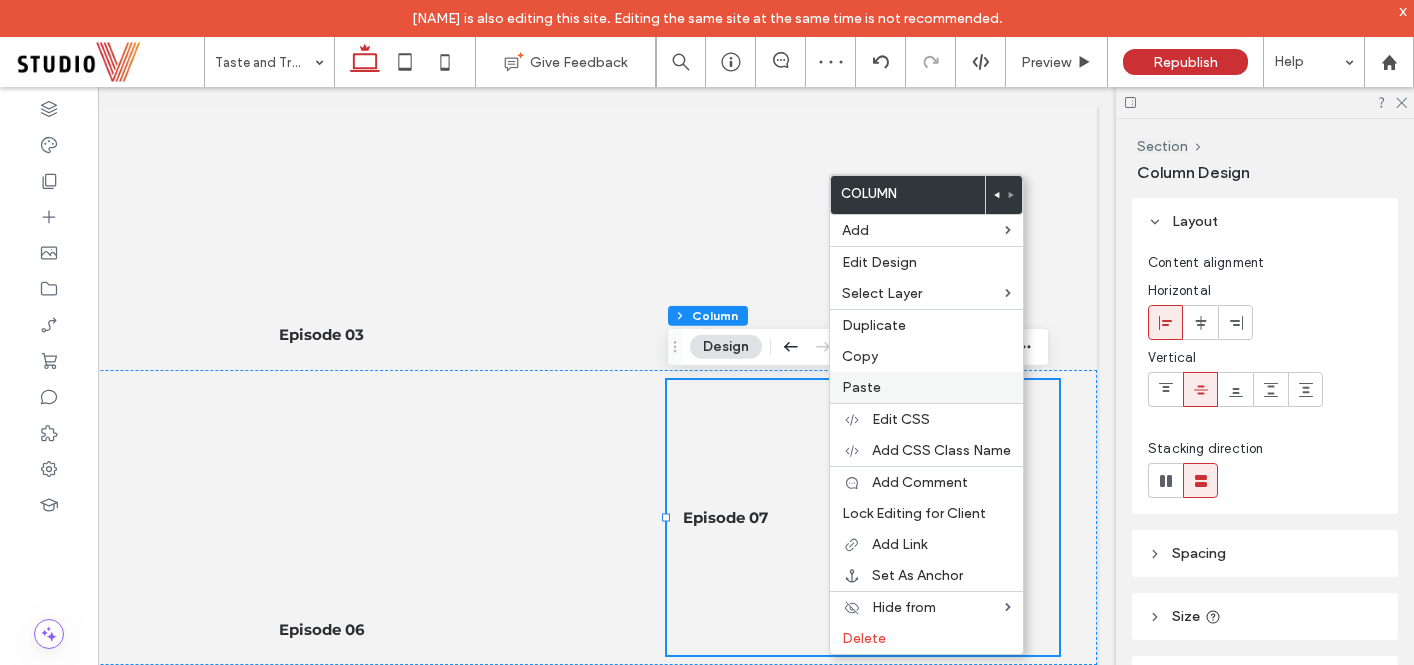 click on "Paste" at bounding box center (926, 387) 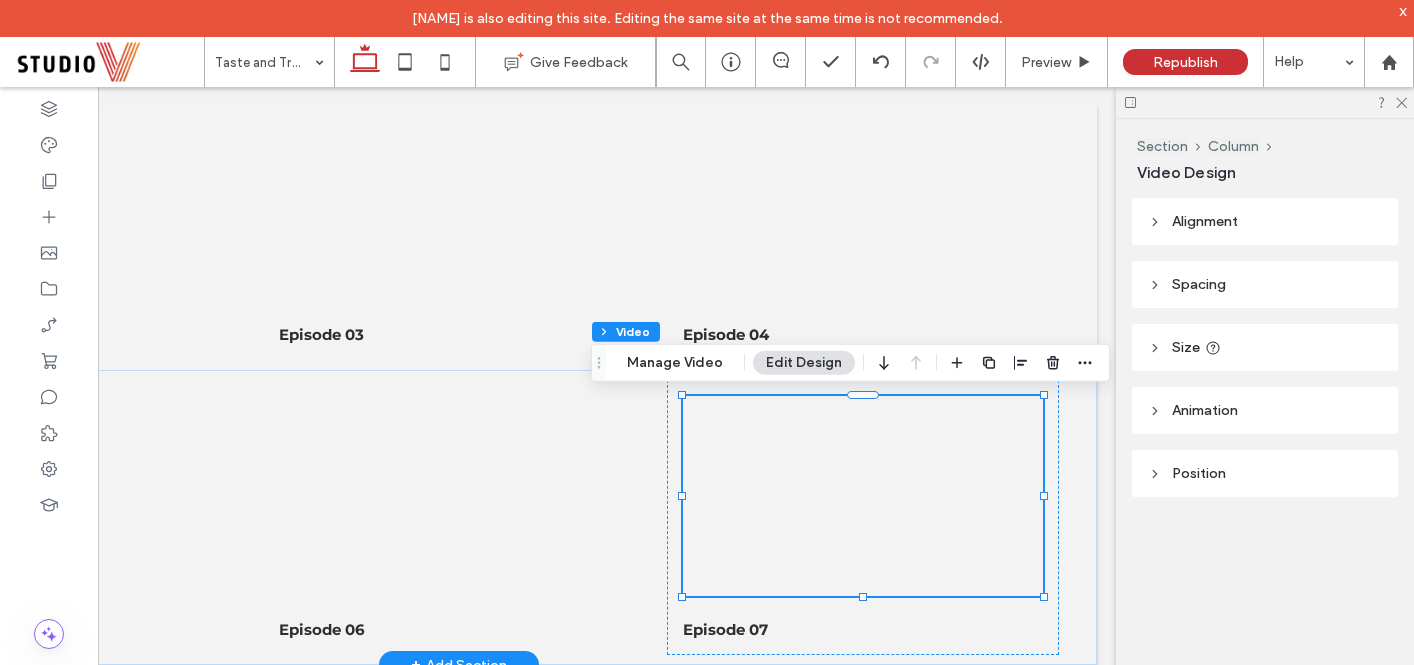 scroll, scrollTop: 0, scrollLeft: 296, axis: horizontal 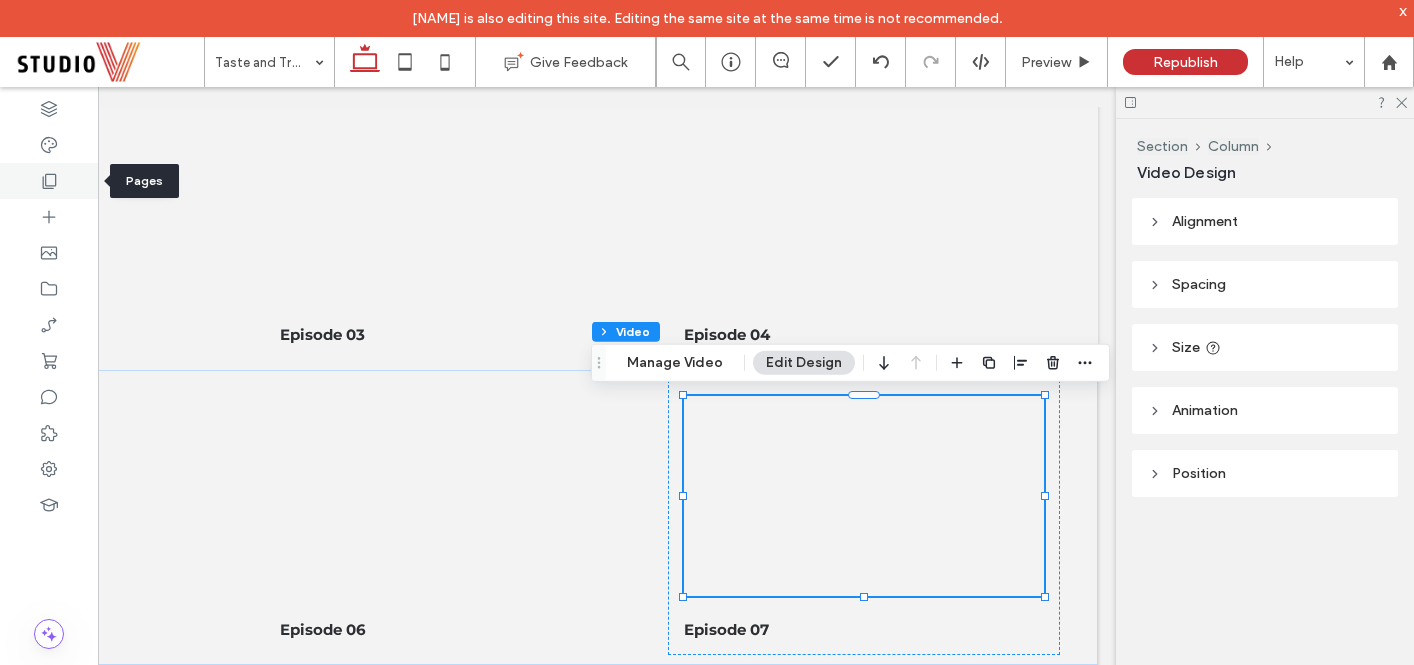 click 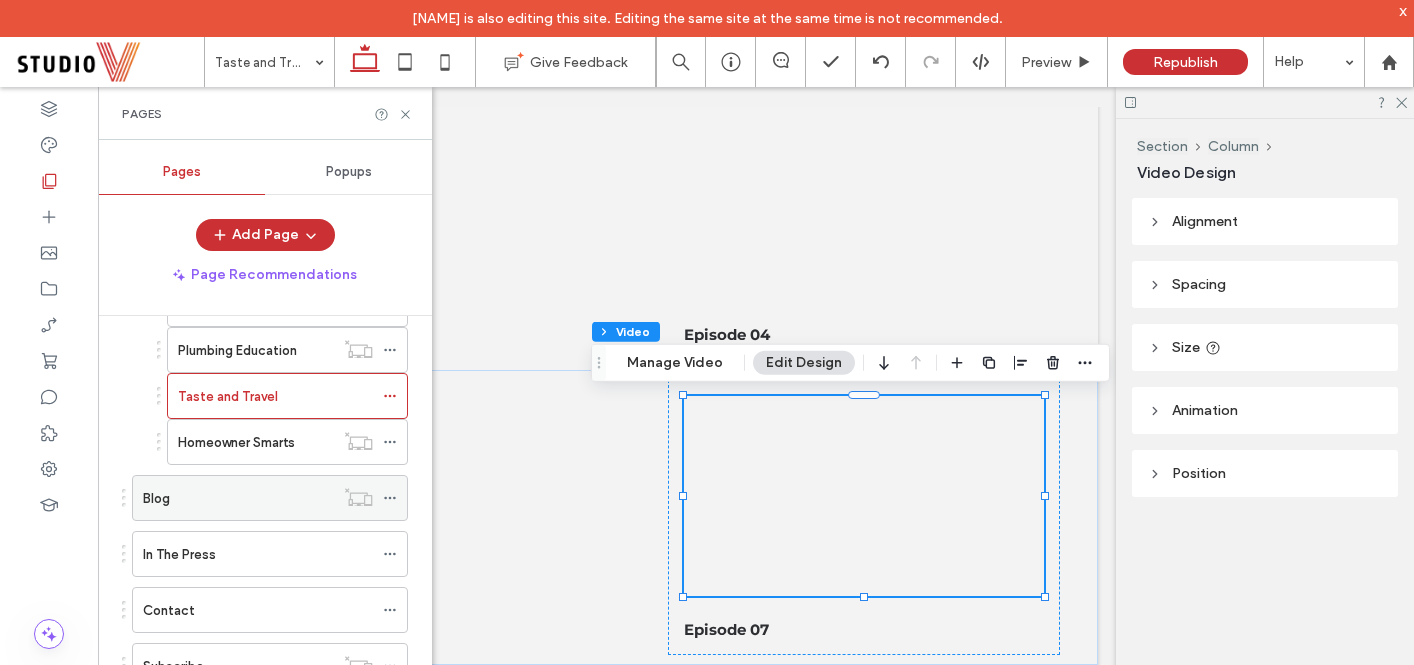 scroll, scrollTop: 338, scrollLeft: 0, axis: vertical 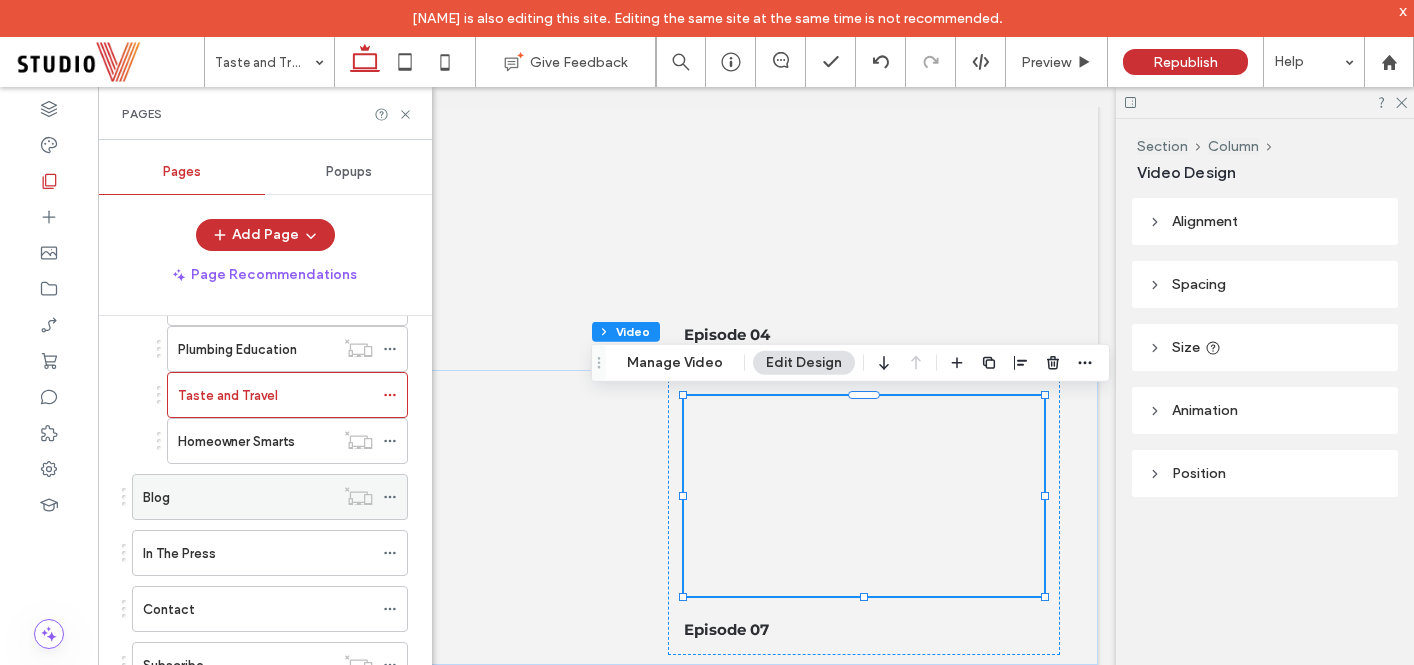 click on "Blog" at bounding box center [238, 497] 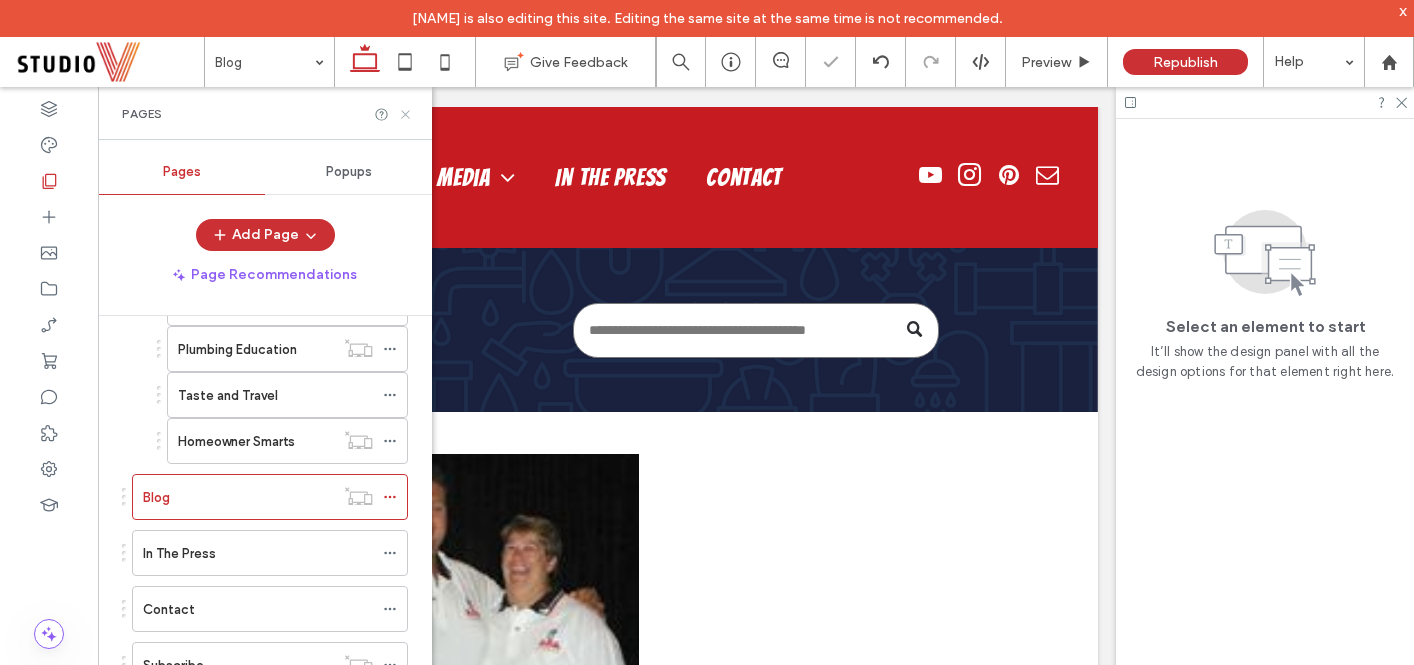 scroll, scrollTop: 0, scrollLeft: 0, axis: both 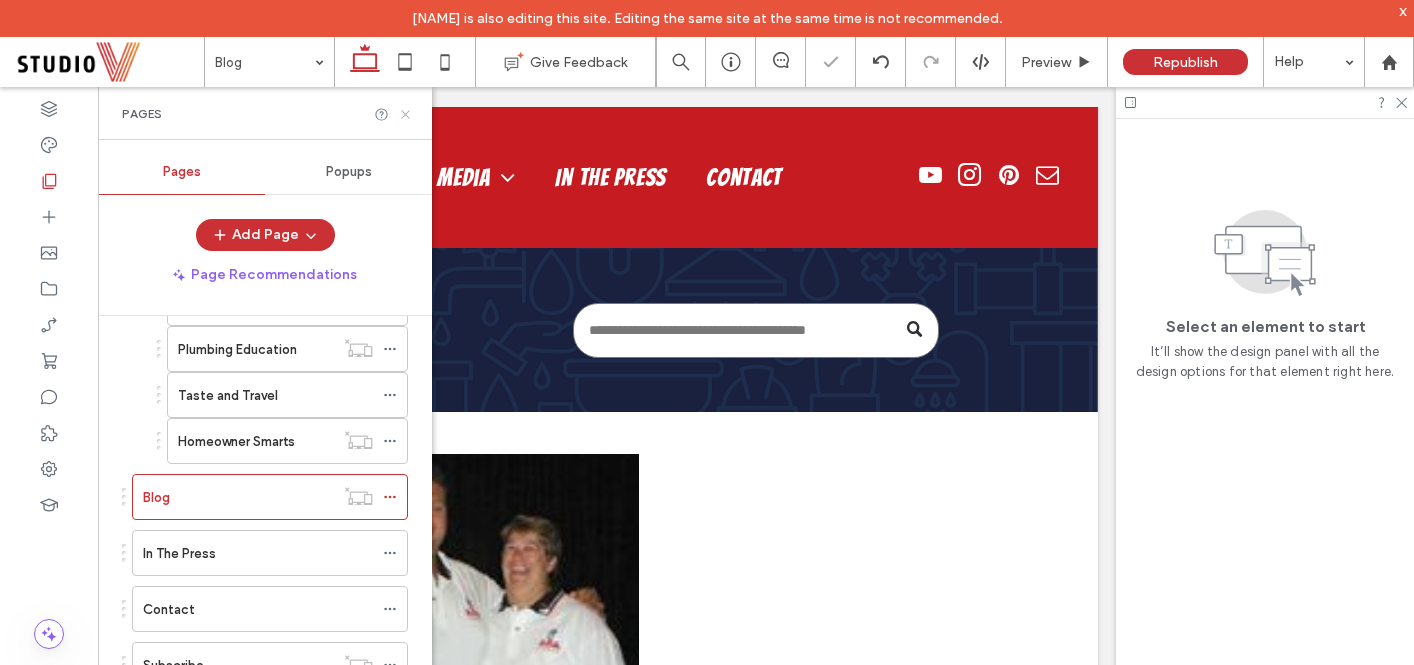 click 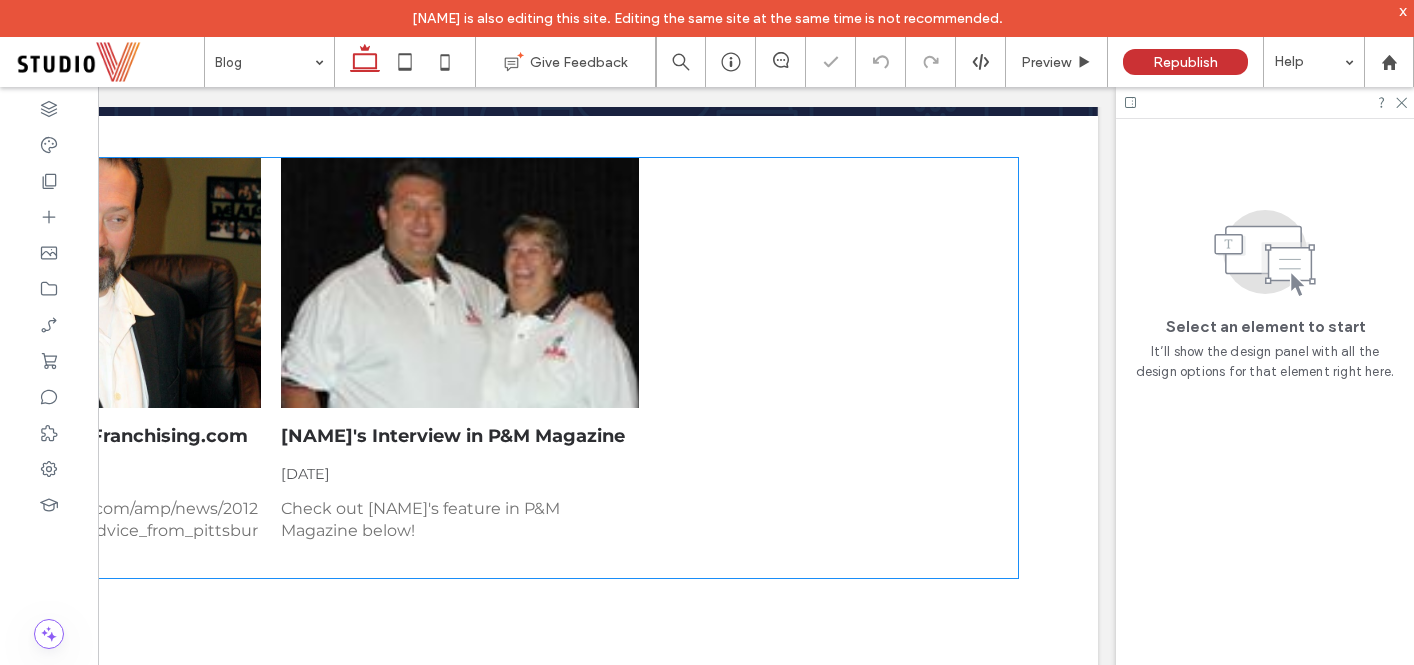 scroll, scrollTop: 299, scrollLeft: 0, axis: vertical 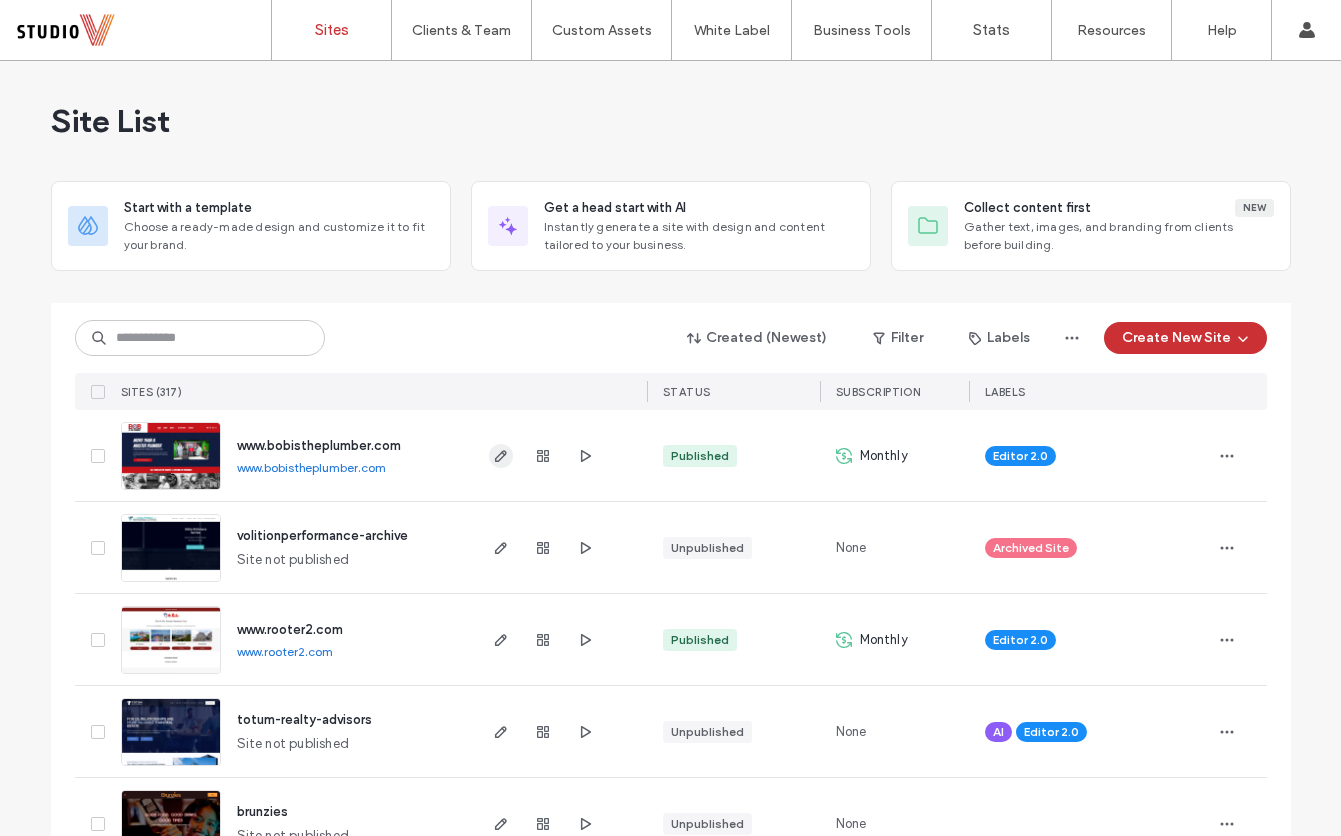 click 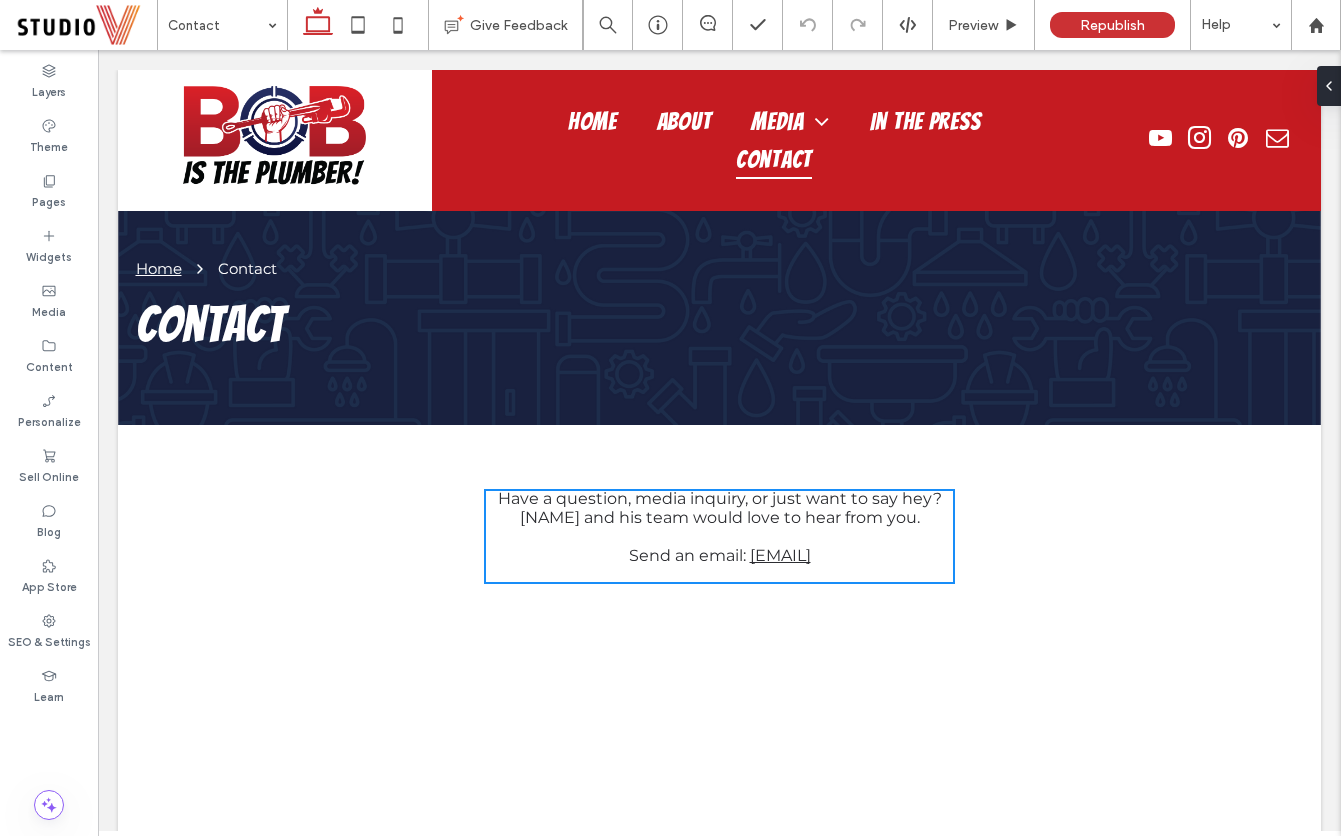 scroll, scrollTop: 0, scrollLeft: 0, axis: both 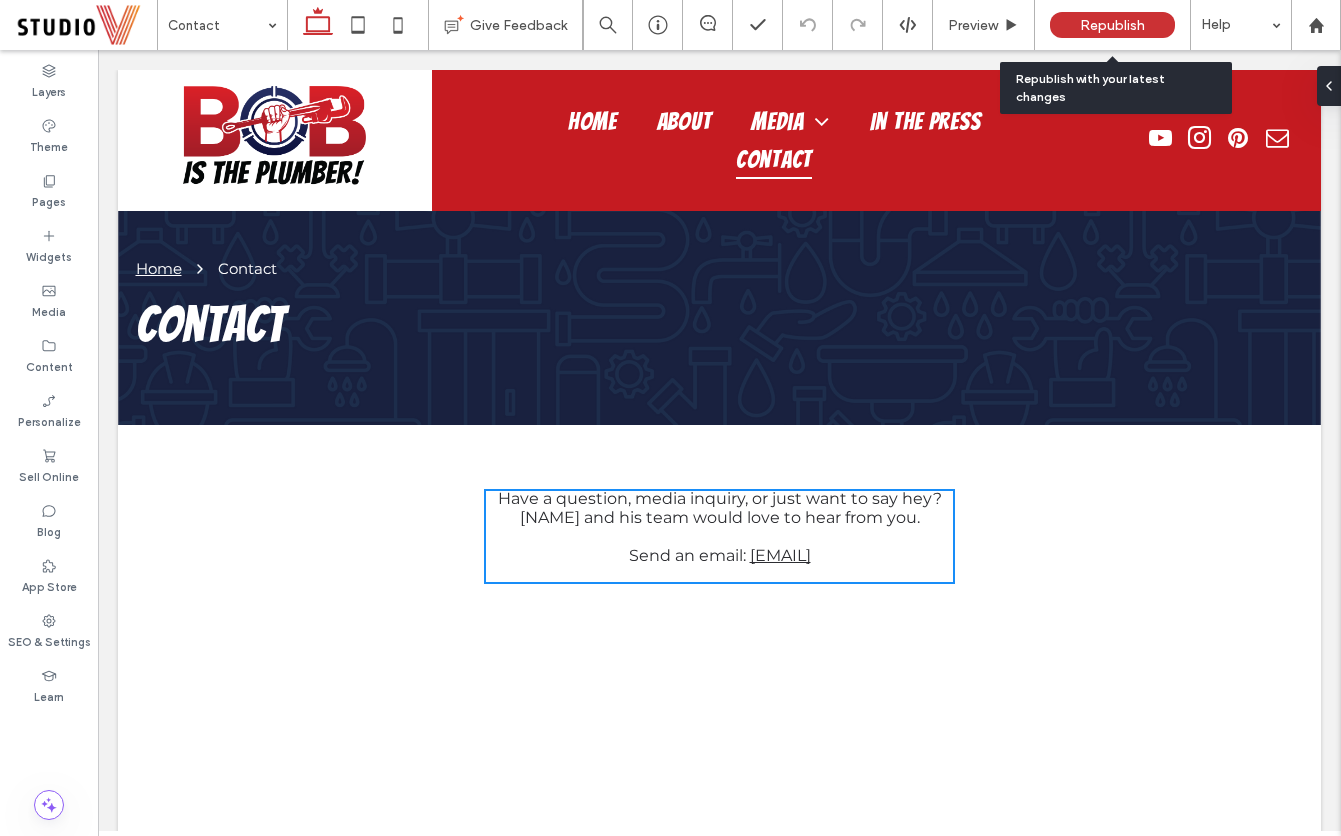 click on "Republish" at bounding box center [1112, 25] 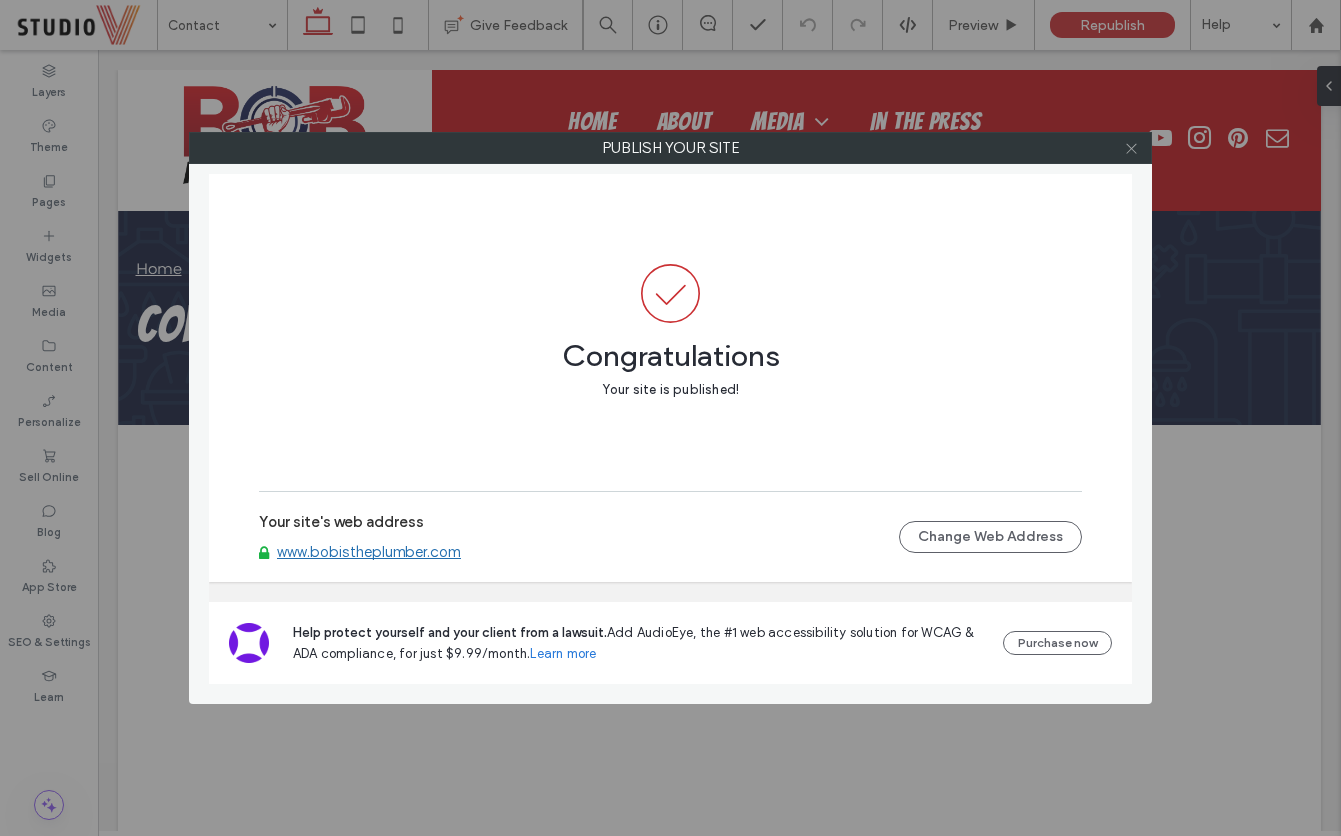 click 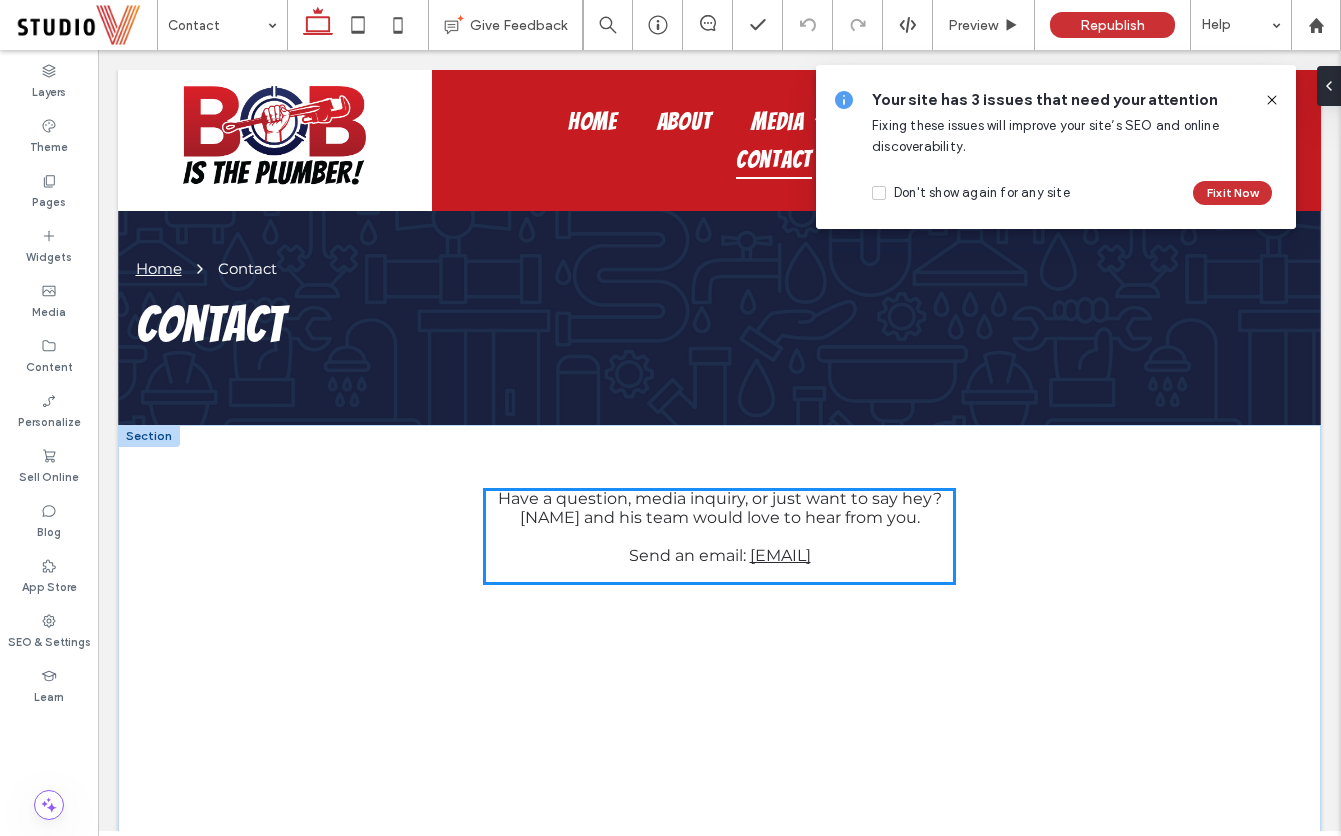 click on "Have a question, media inquiry, or just want to say hey? Bob and his team would love to hear from you." at bounding box center (720, 508) 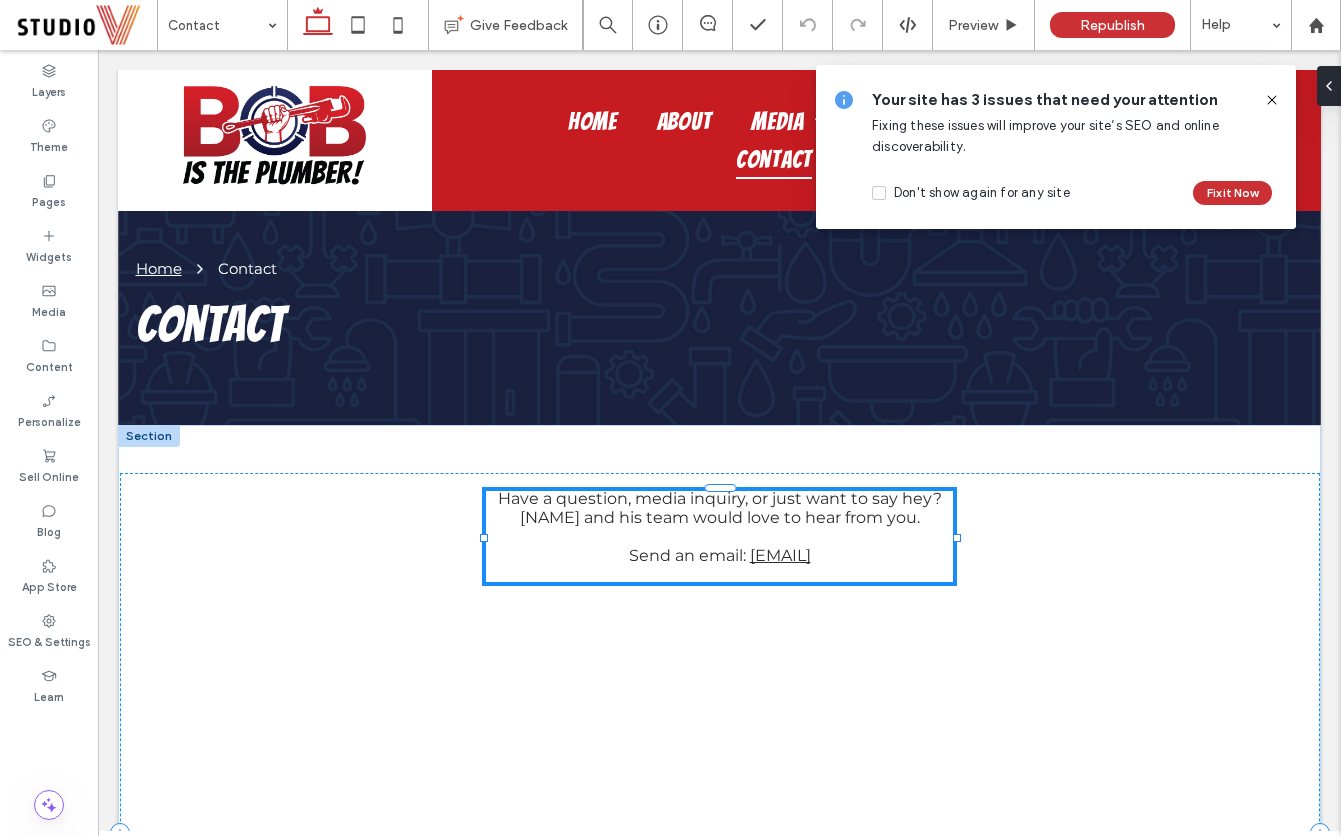 click on "Have a question, media inquiry, or just want to say hey? Bob and his team would love to hear from you." at bounding box center [720, 508] 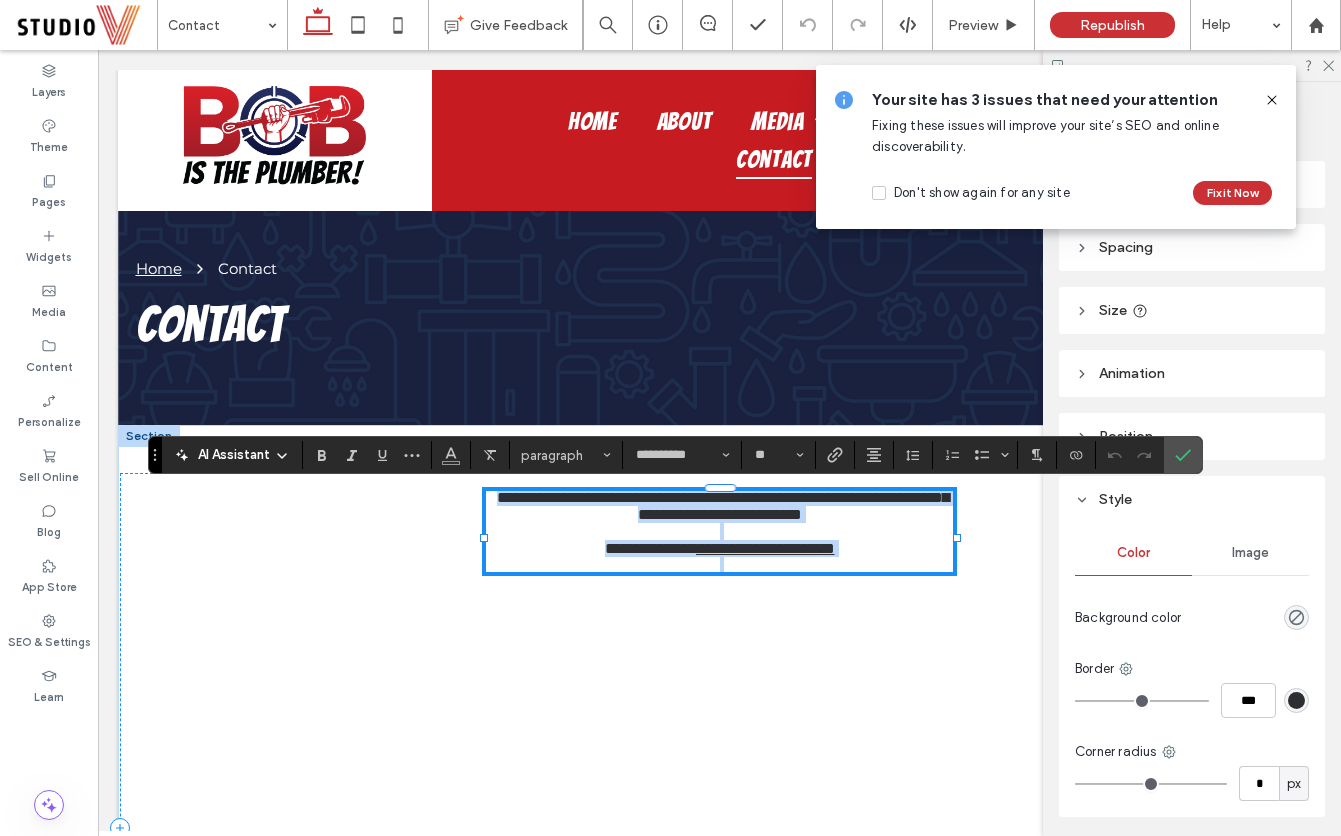 click on "**********" at bounding box center (719, 506) 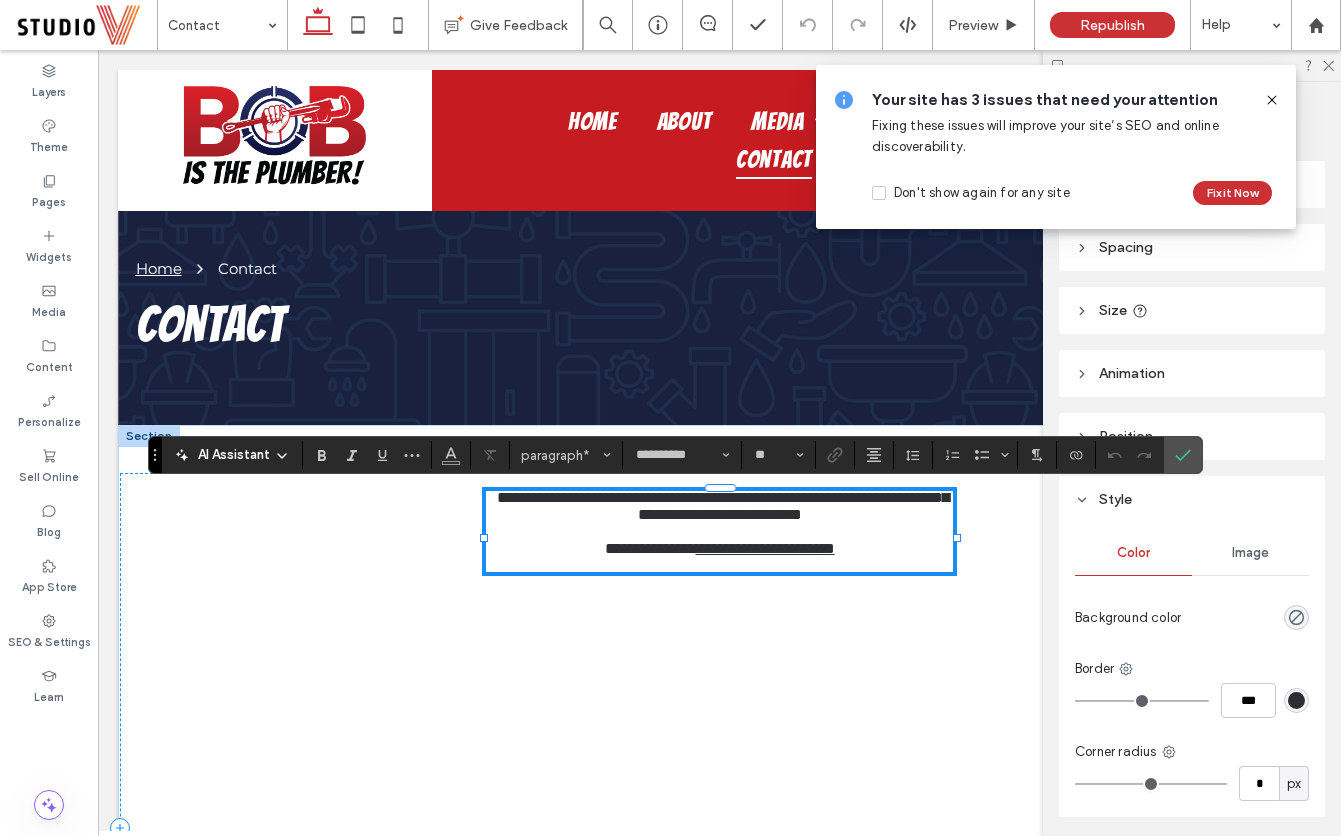 click on "**********" at bounding box center (719, 548) 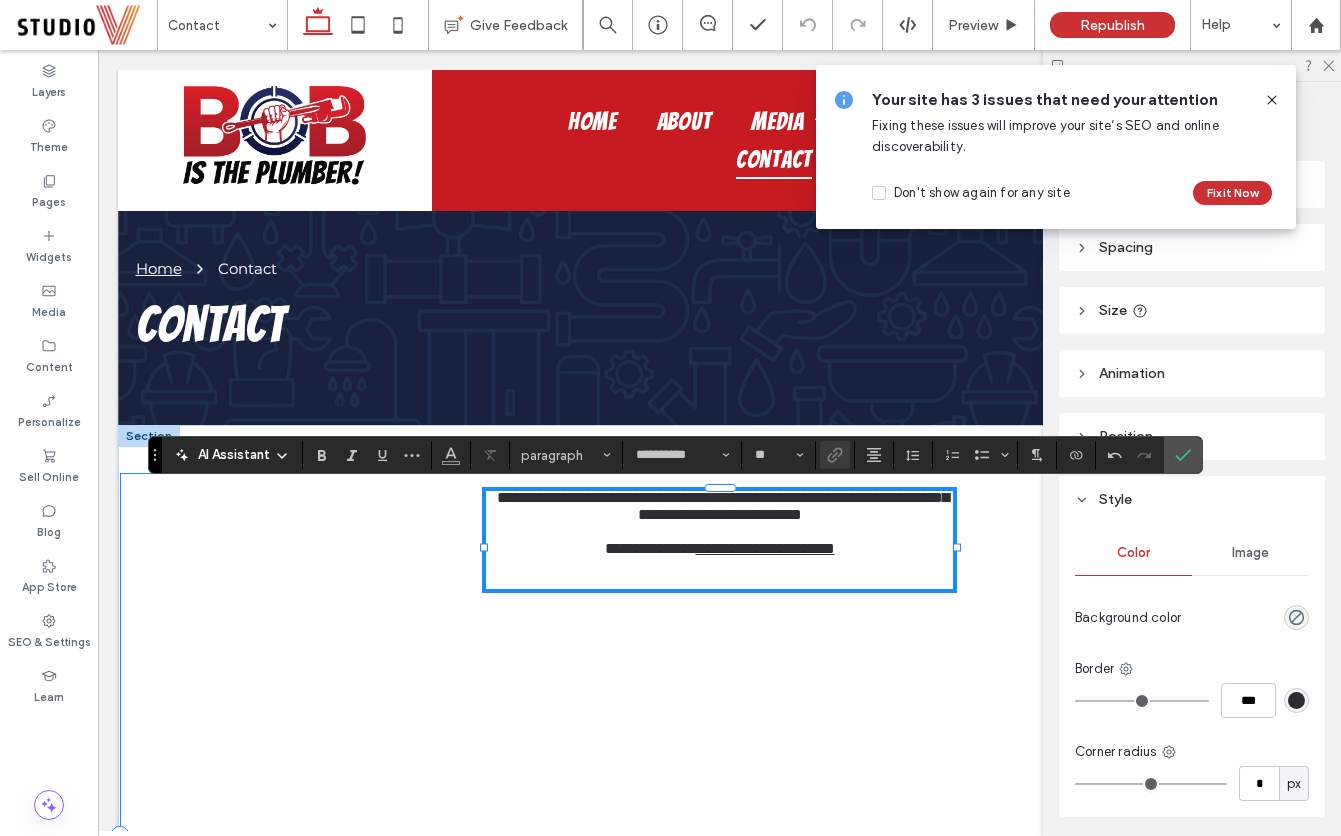 type 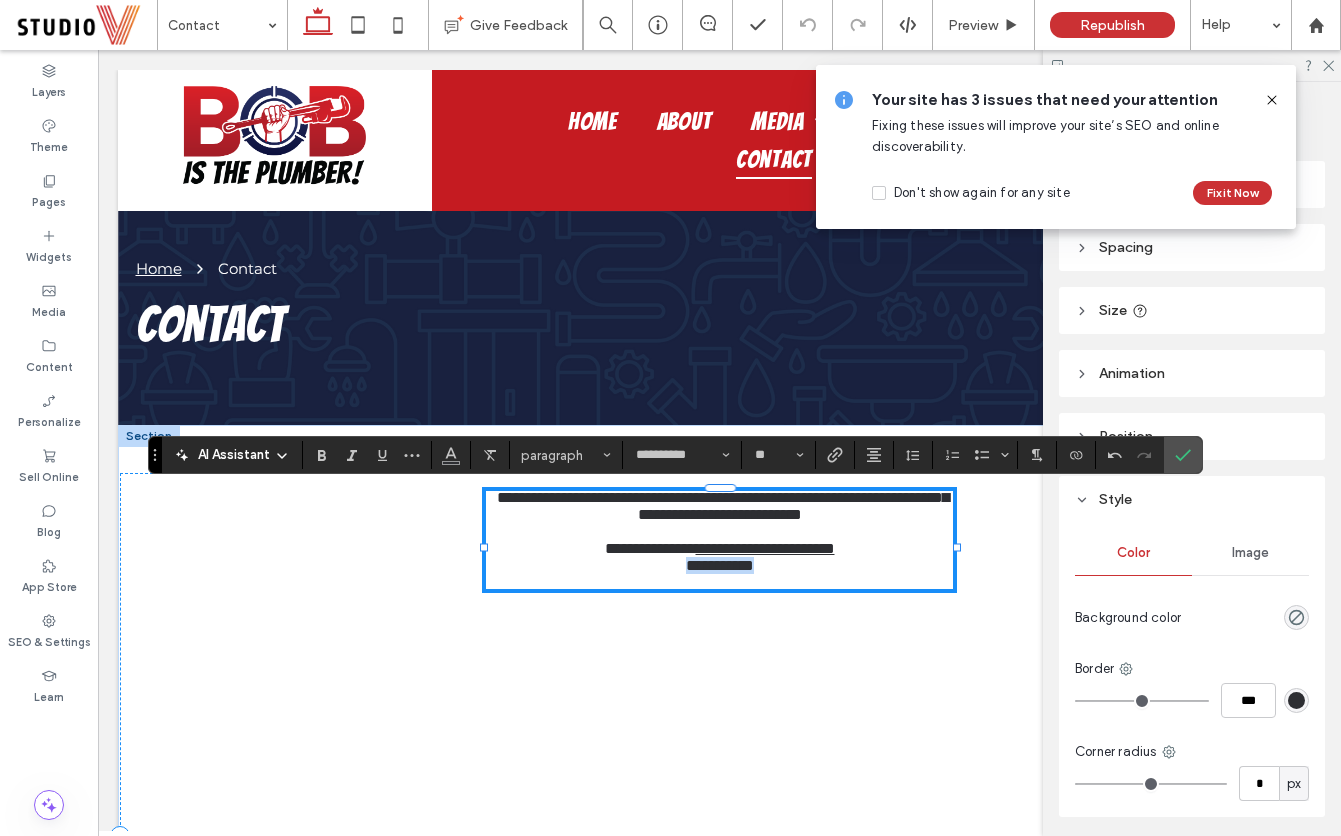 drag, startPoint x: 789, startPoint y: 574, endPoint x: 657, endPoint y: 576, distance: 132.01515 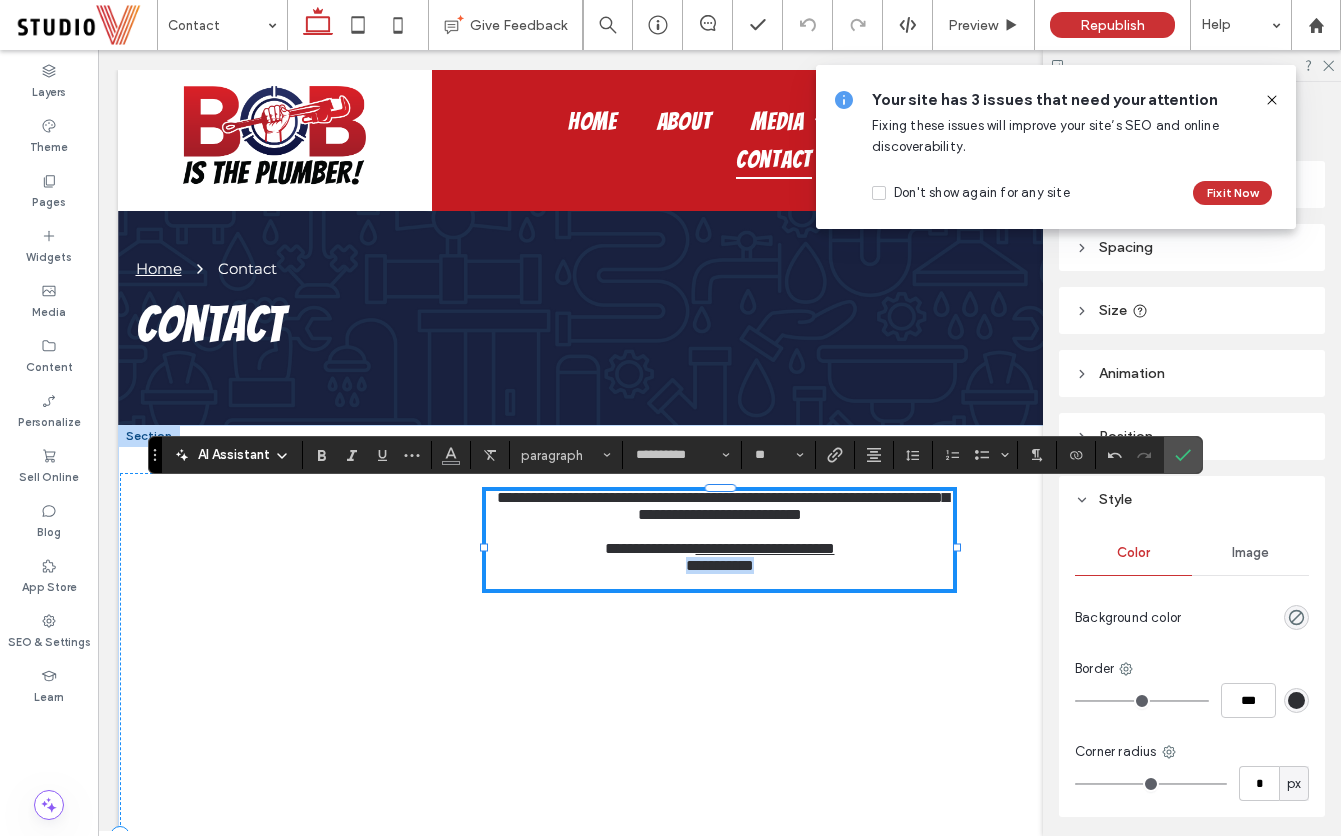 click on "**********" at bounding box center (719, 565) 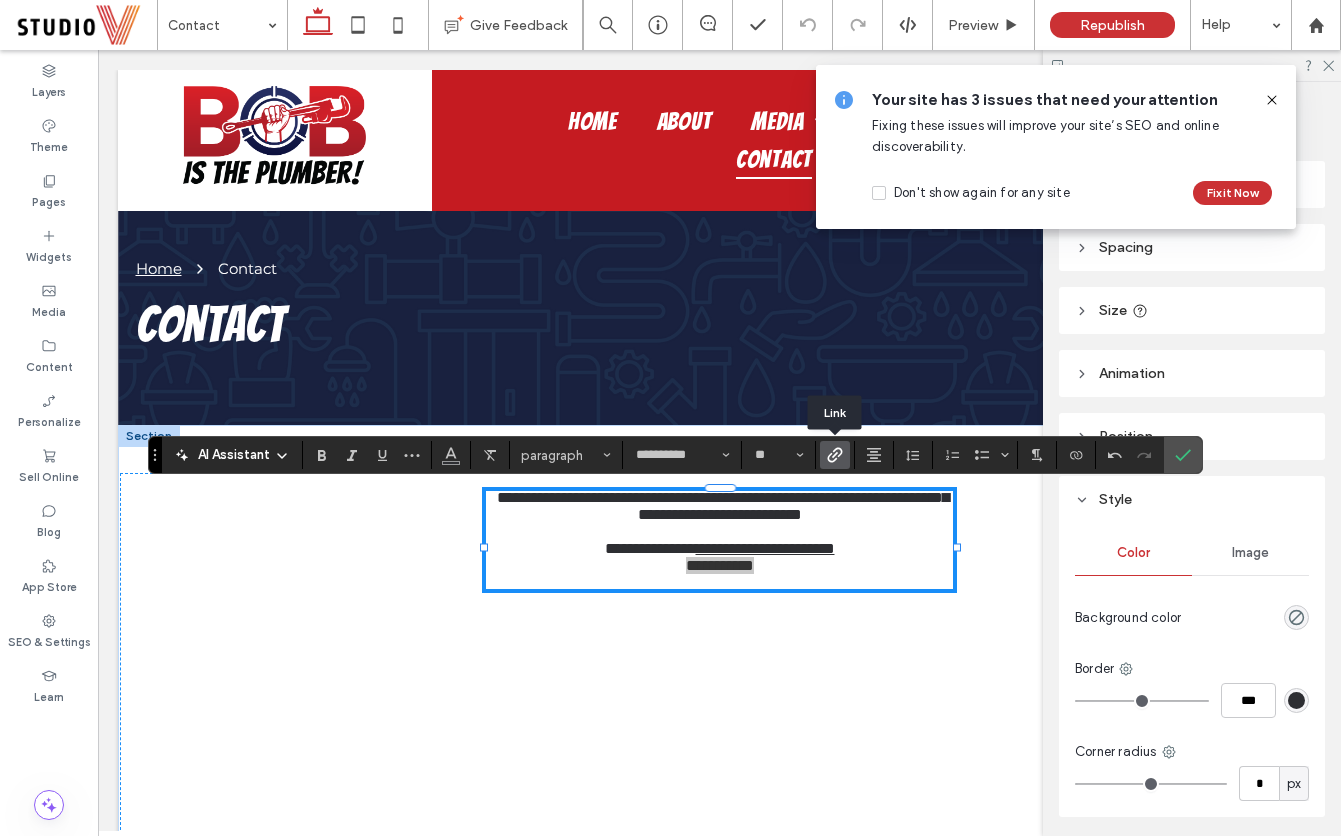 click 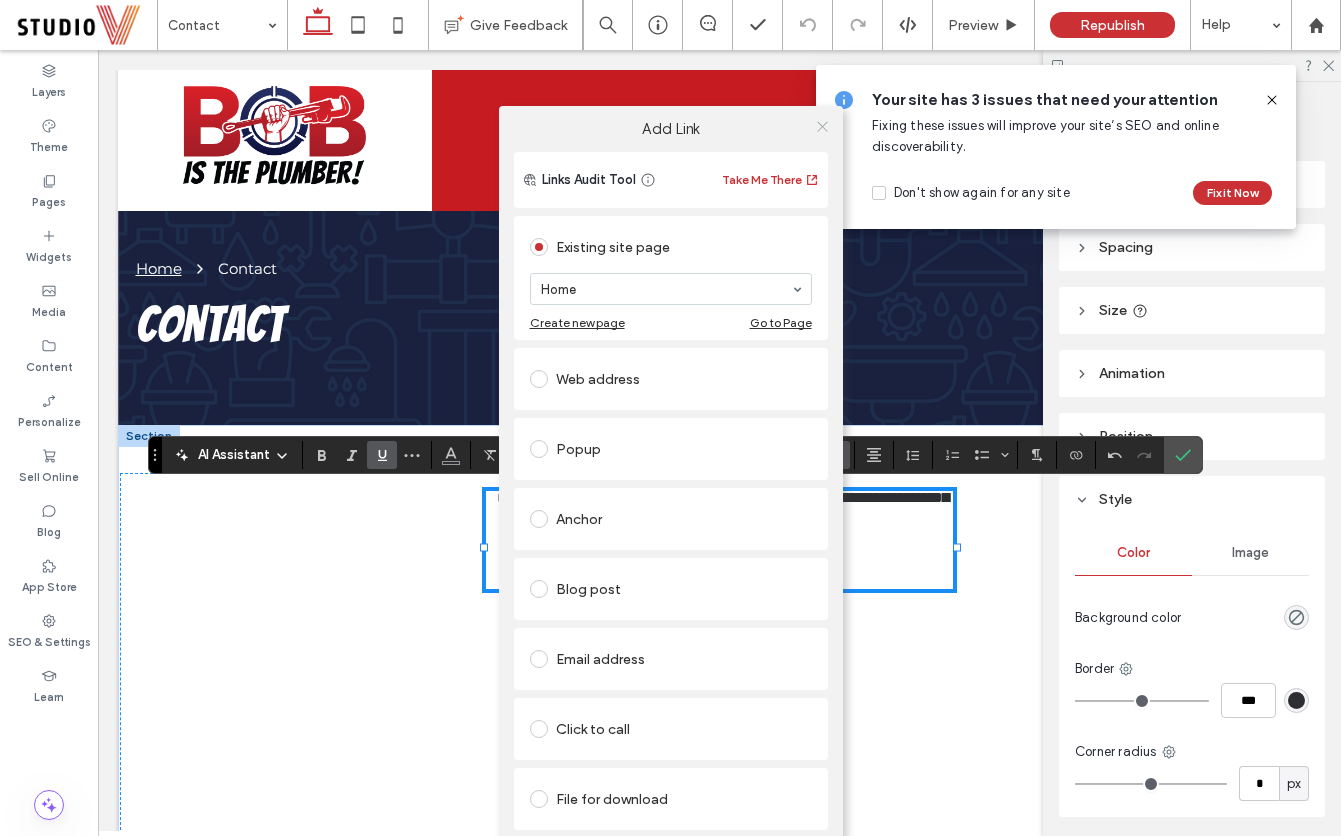click 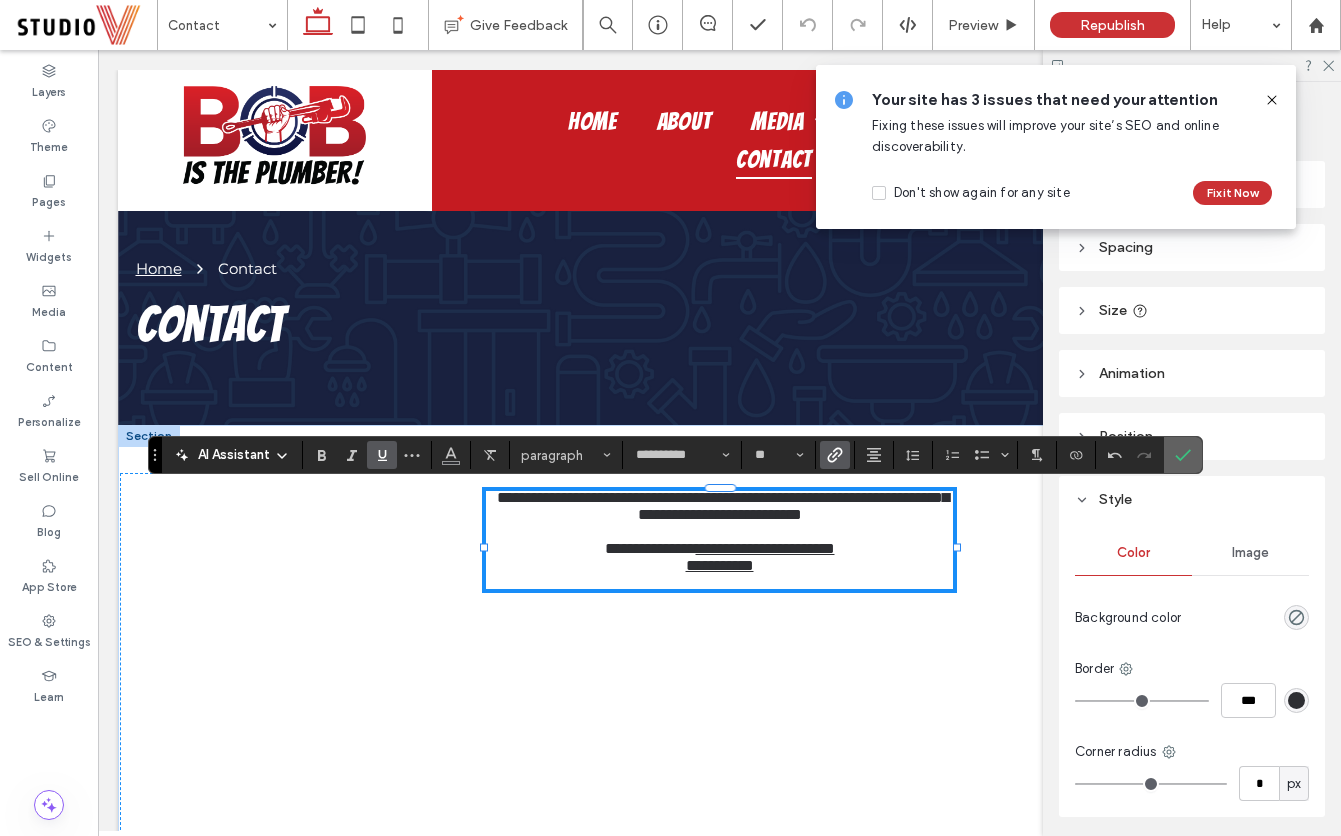 click at bounding box center (1183, 455) 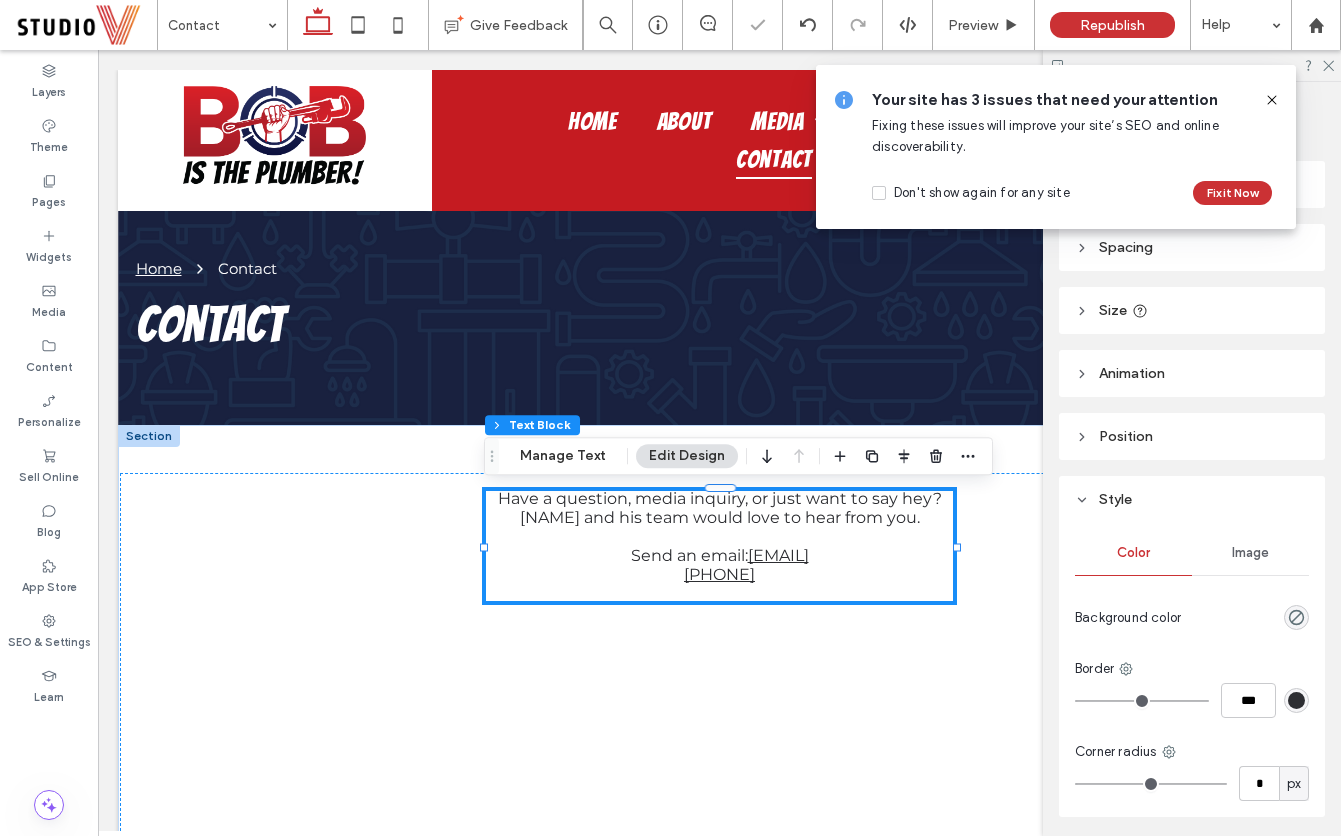 click on "123-333-000" at bounding box center [719, 574] 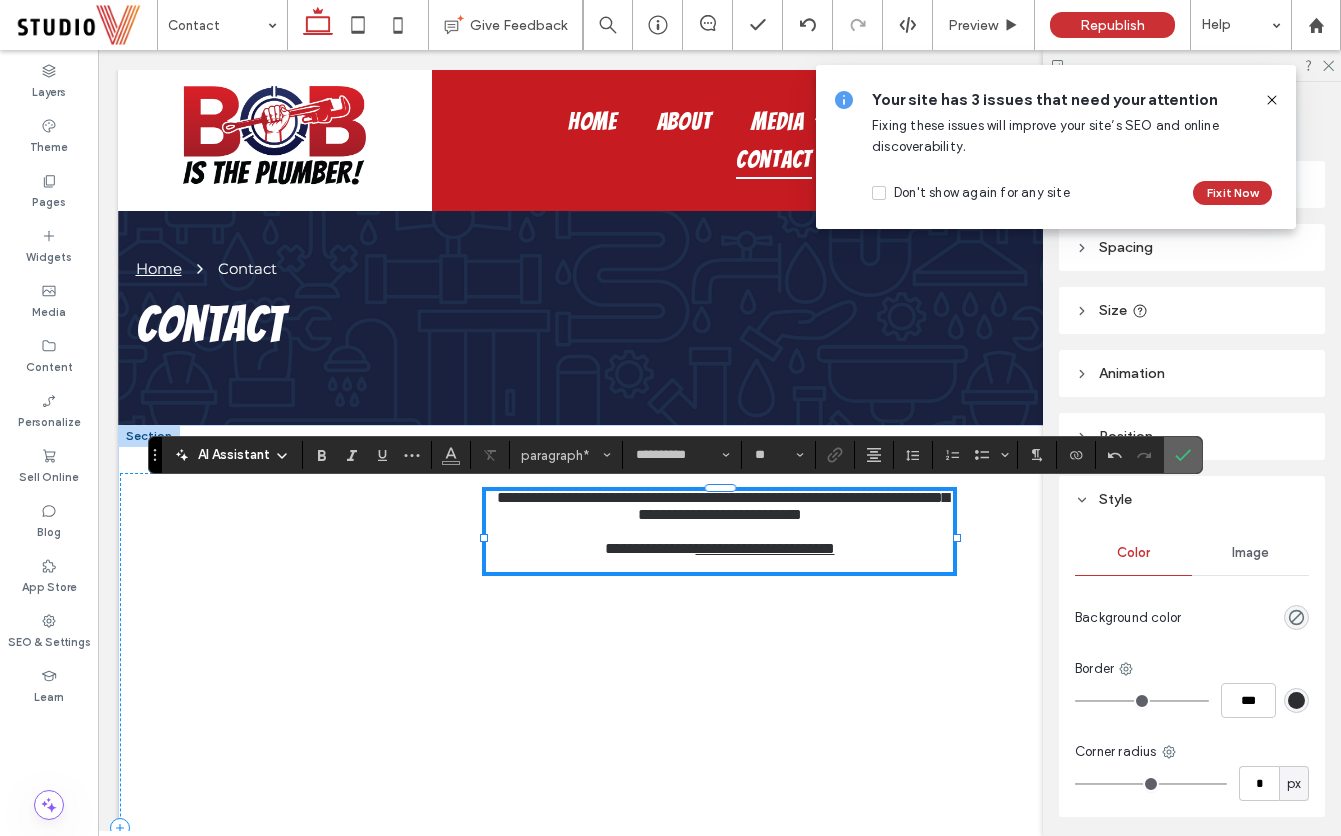 click 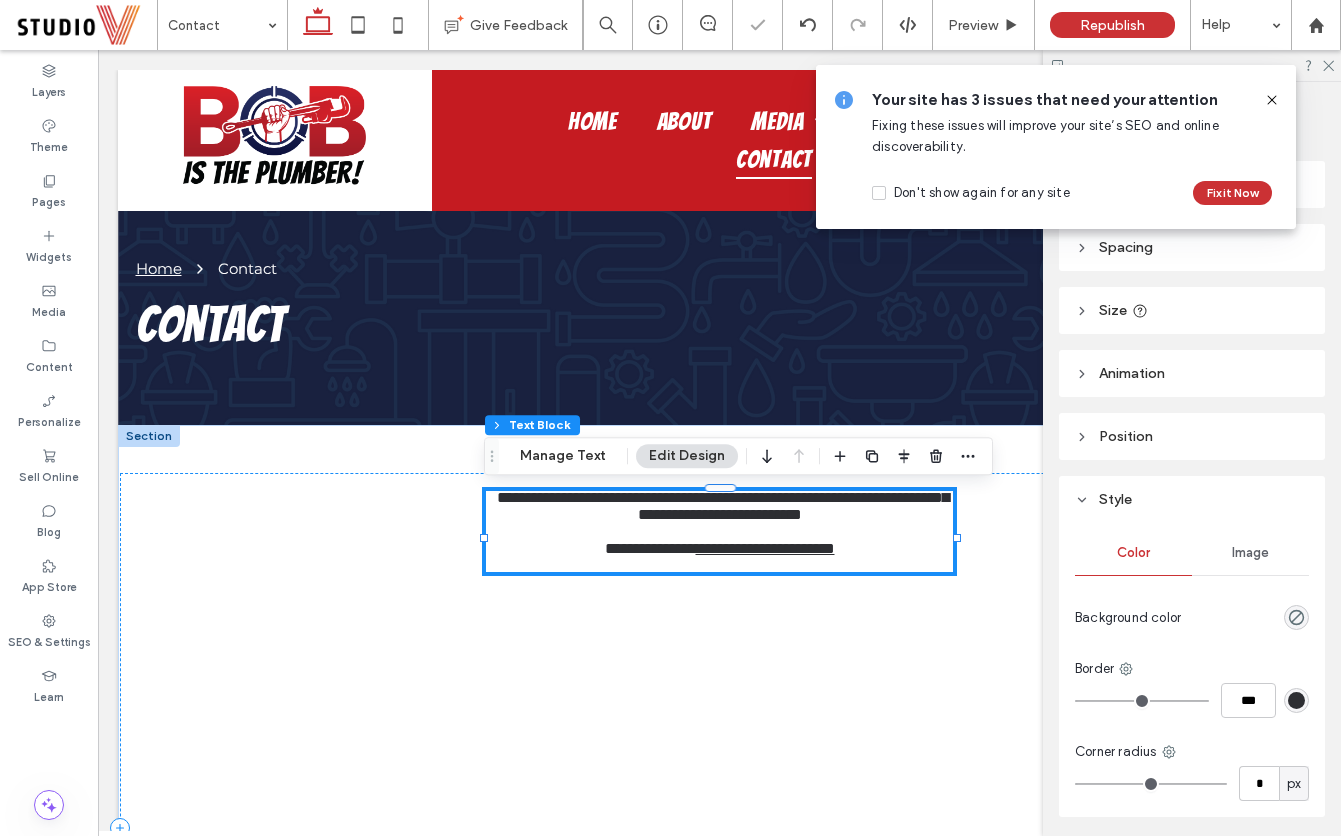 scroll, scrollTop: 14, scrollLeft: 0, axis: vertical 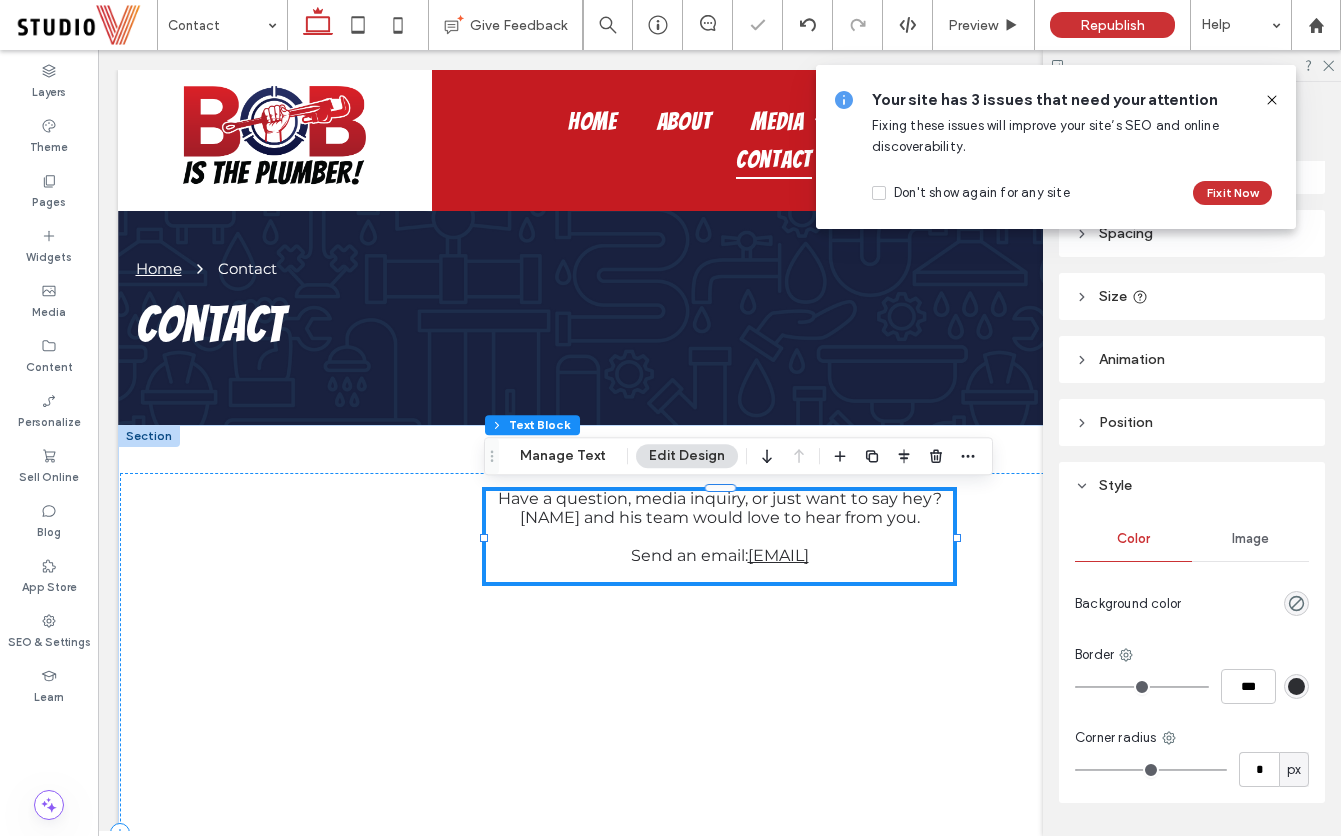 click 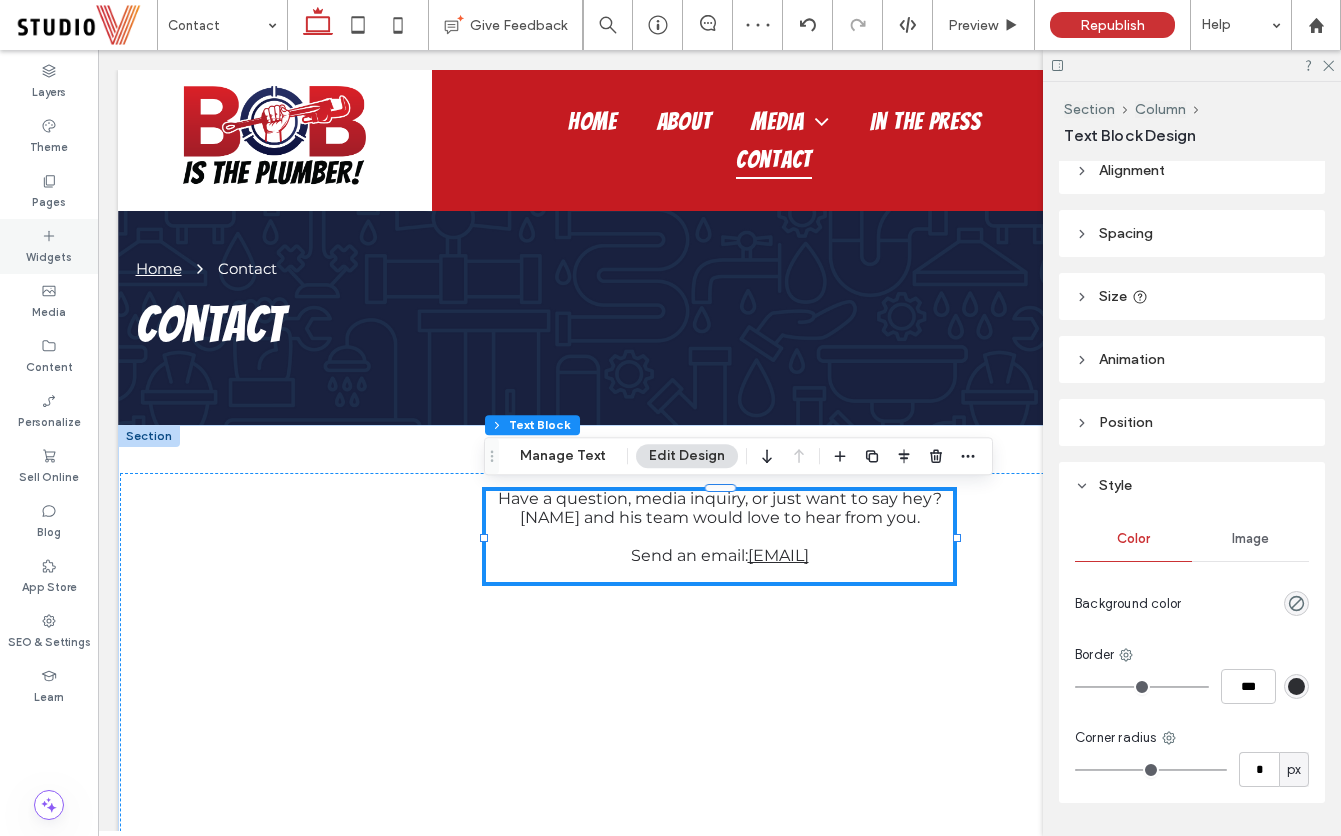 click 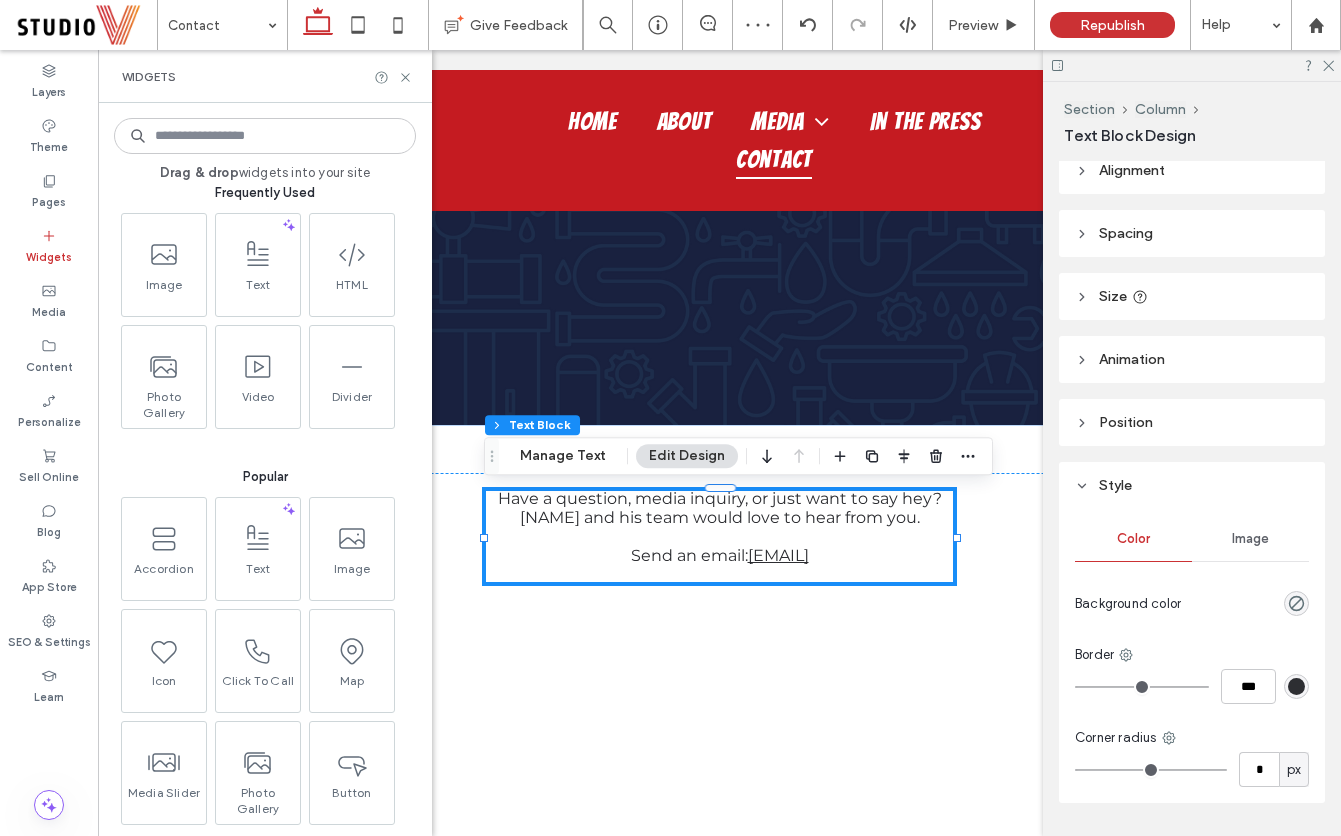 scroll, scrollTop: 24, scrollLeft: 0, axis: vertical 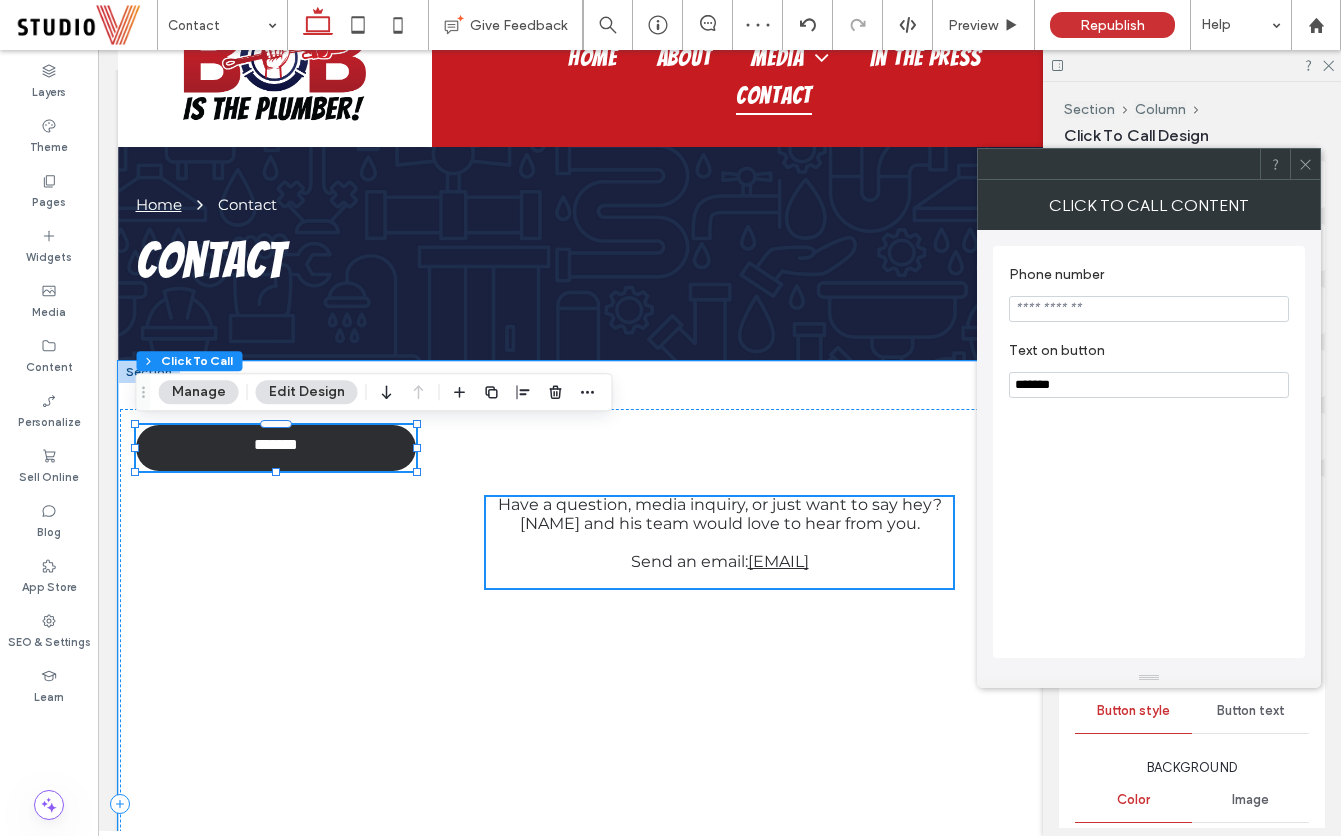 click on "*******" at bounding box center (1149, 385) 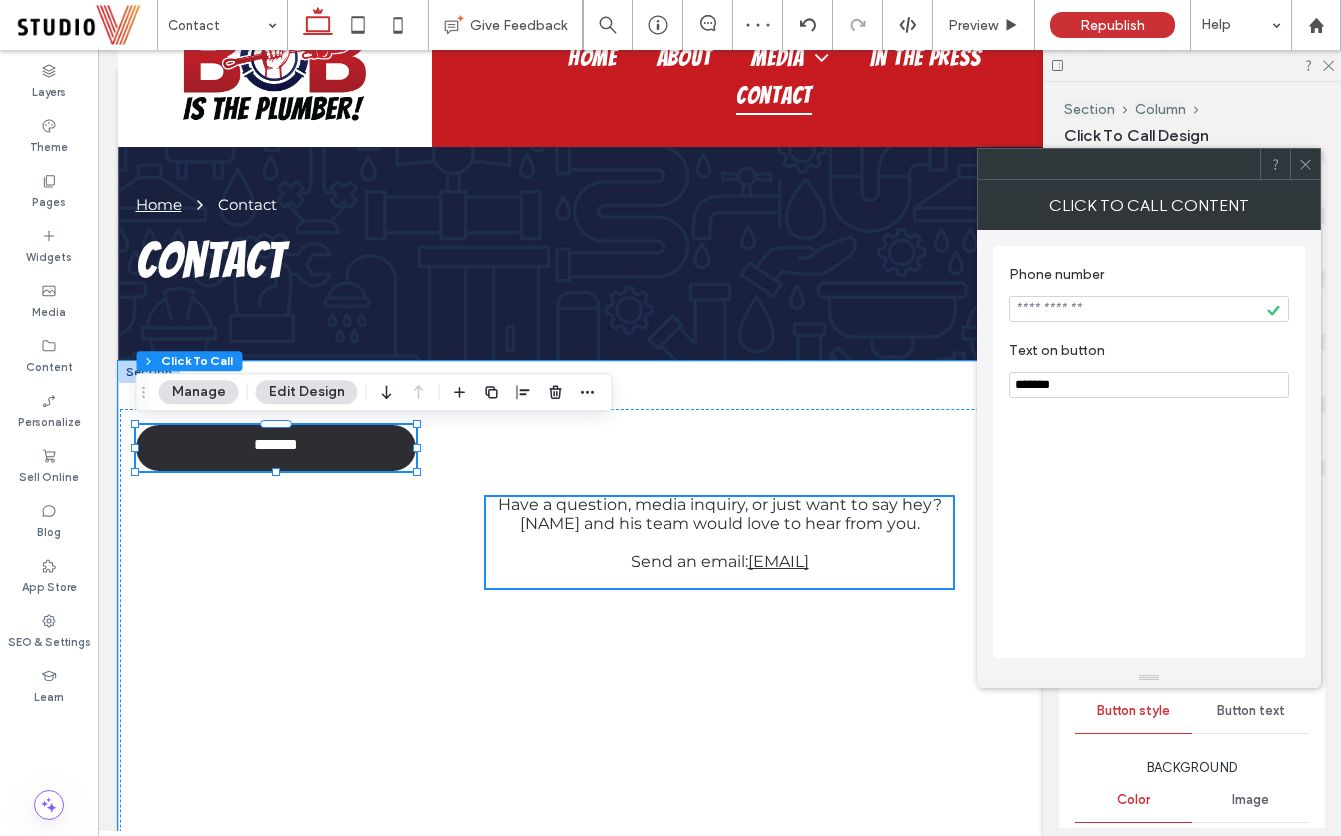 drag, startPoint x: 1306, startPoint y: 155, endPoint x: 1079, endPoint y: 264, distance: 251.81342 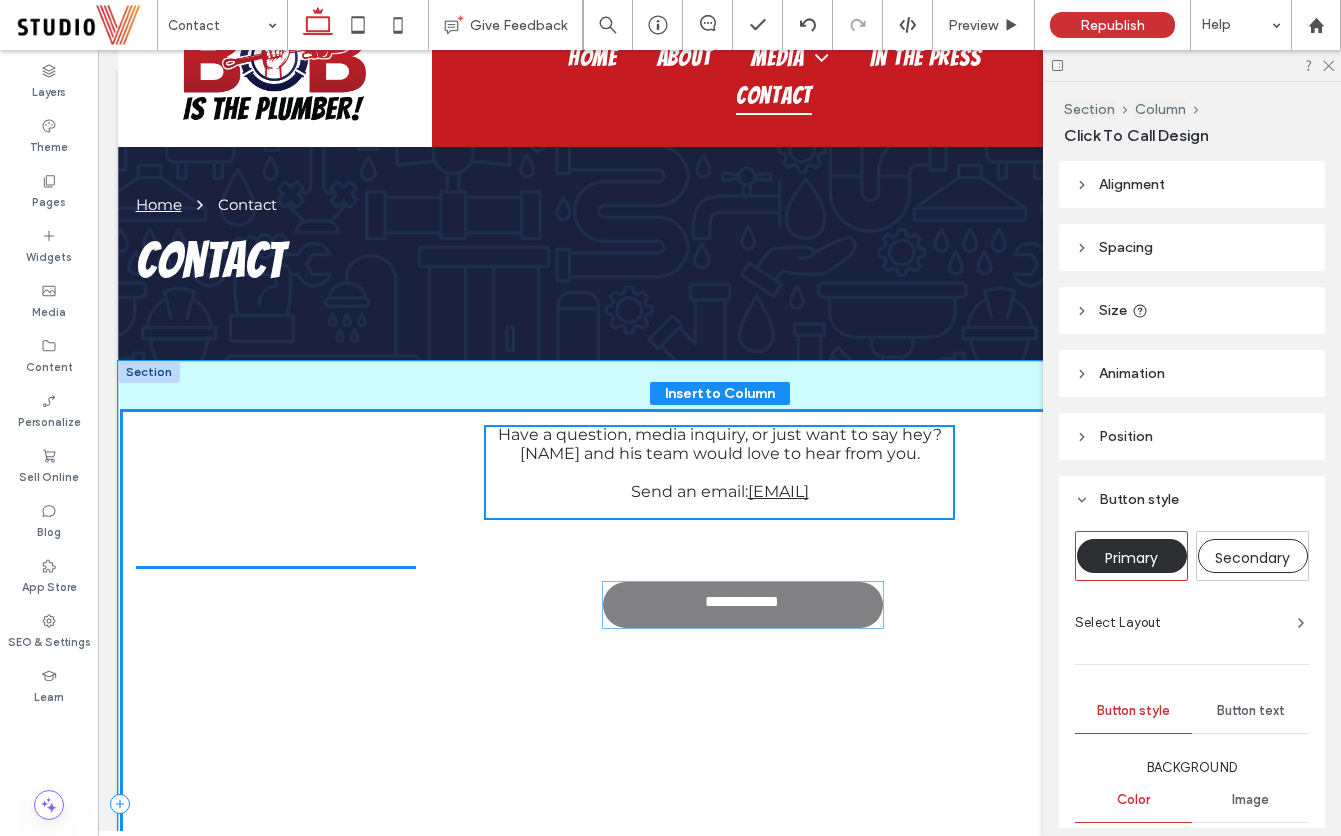 drag, startPoint x: 293, startPoint y: 450, endPoint x: 749, endPoint y: 605, distance: 481.6233 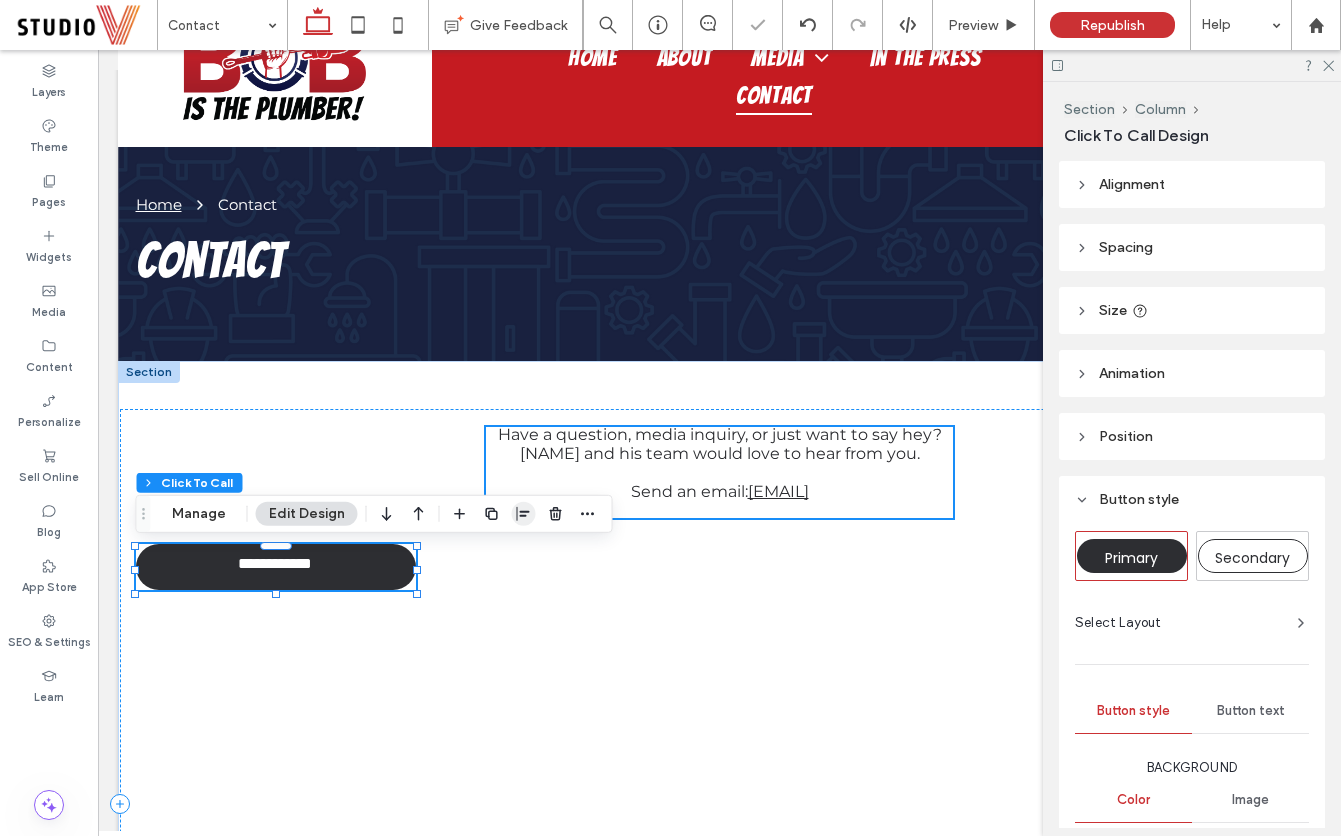 click 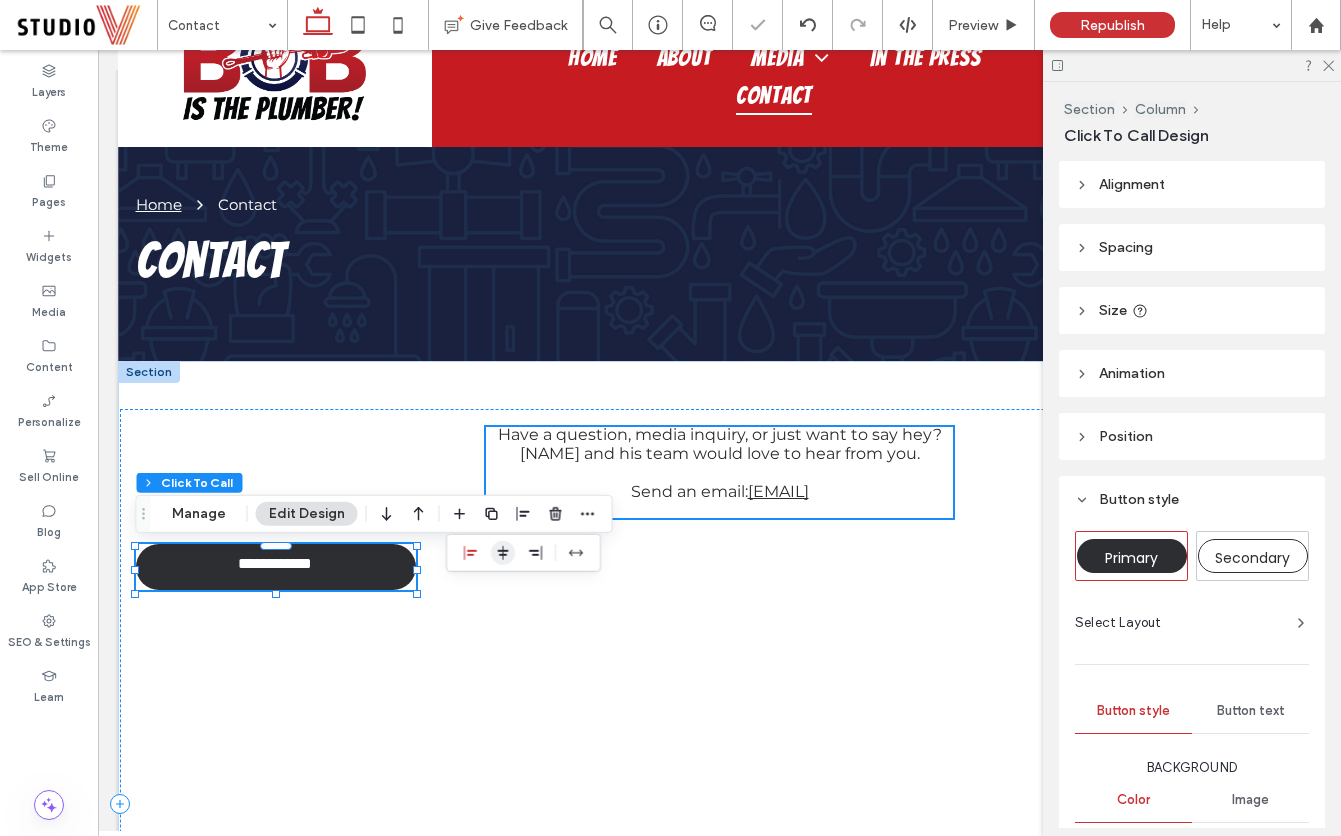 click 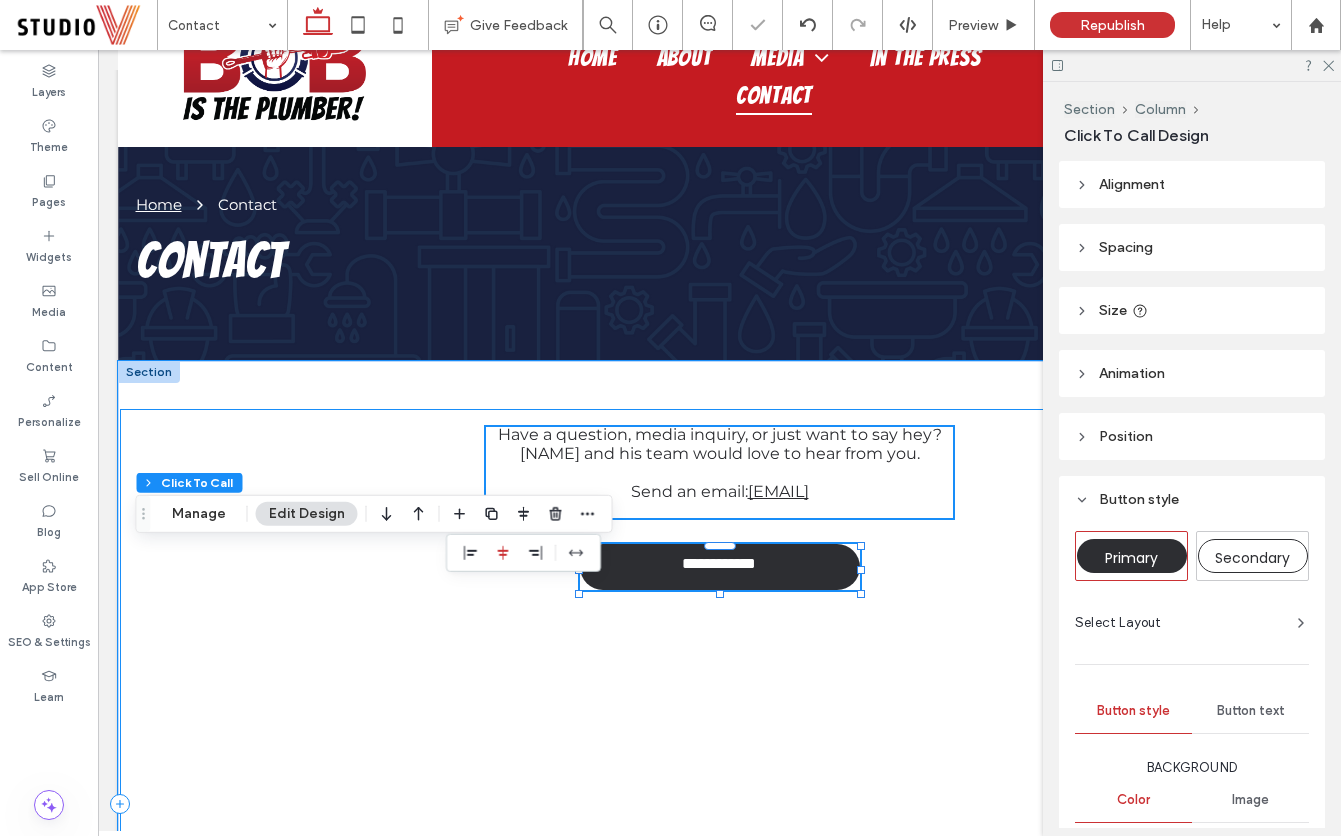 click on "**********" at bounding box center [720, 803] 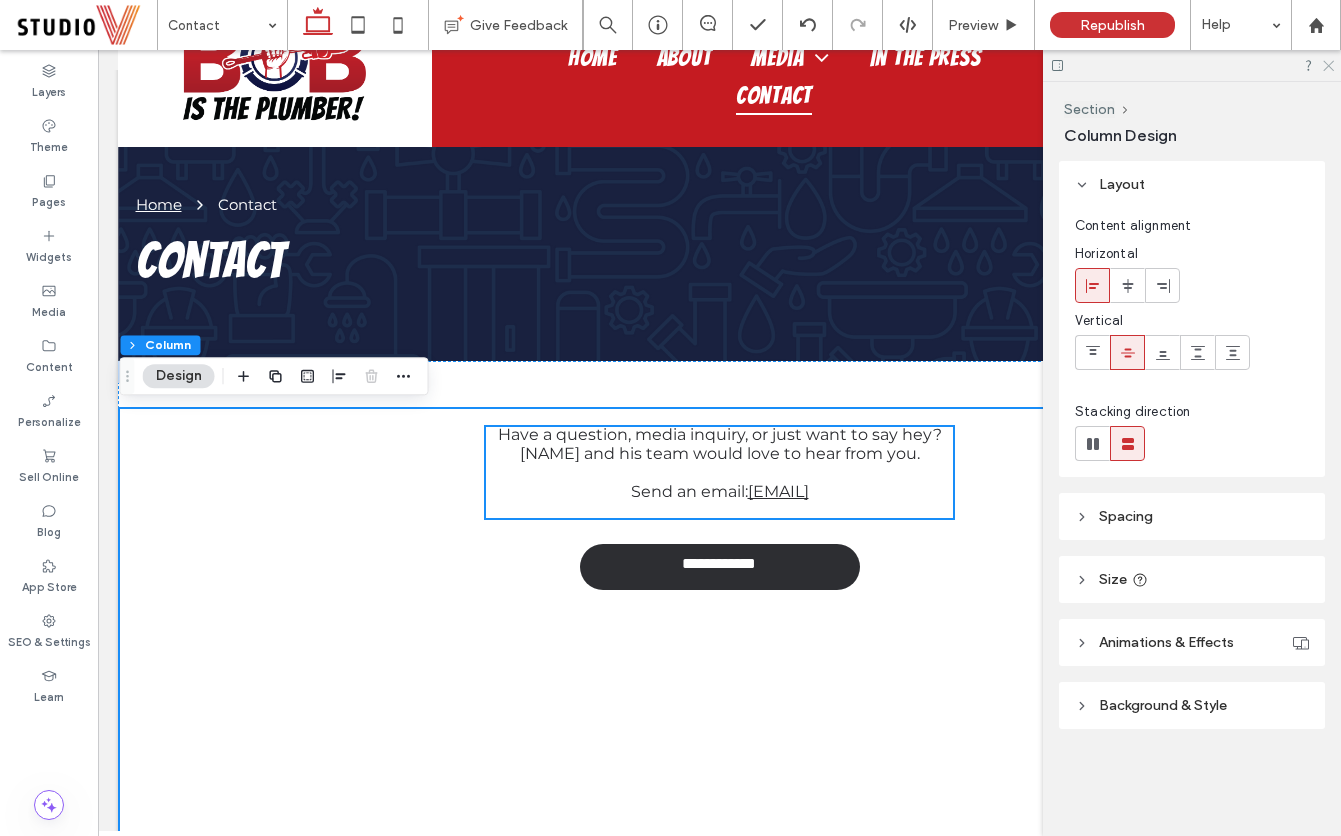 click 